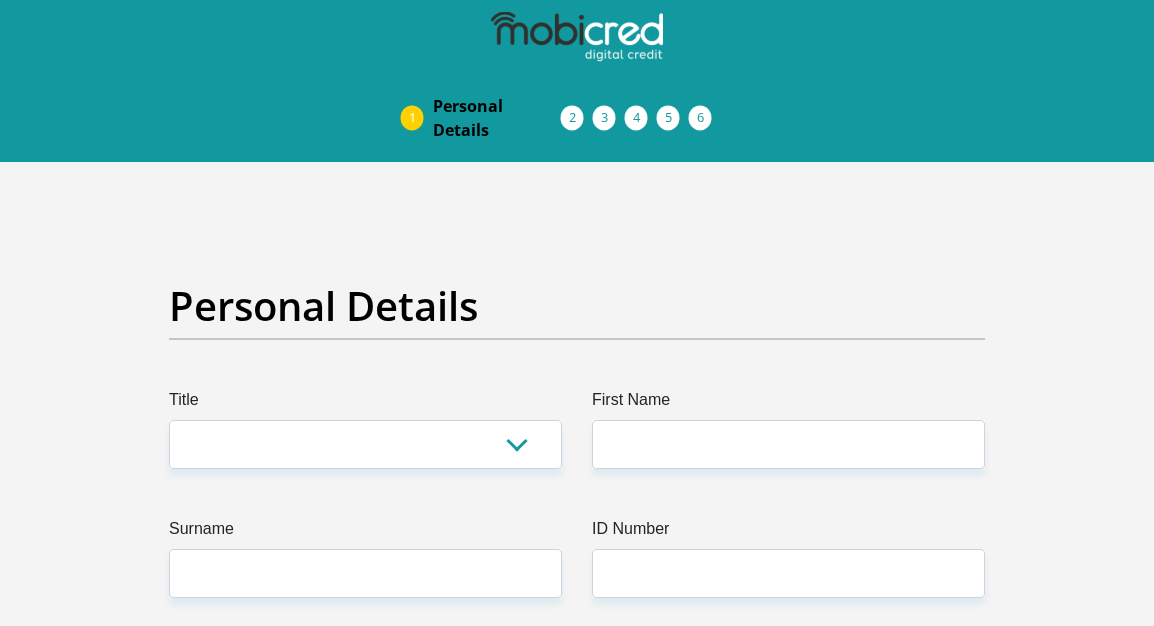 scroll, scrollTop: 0, scrollLeft: 0, axis: both 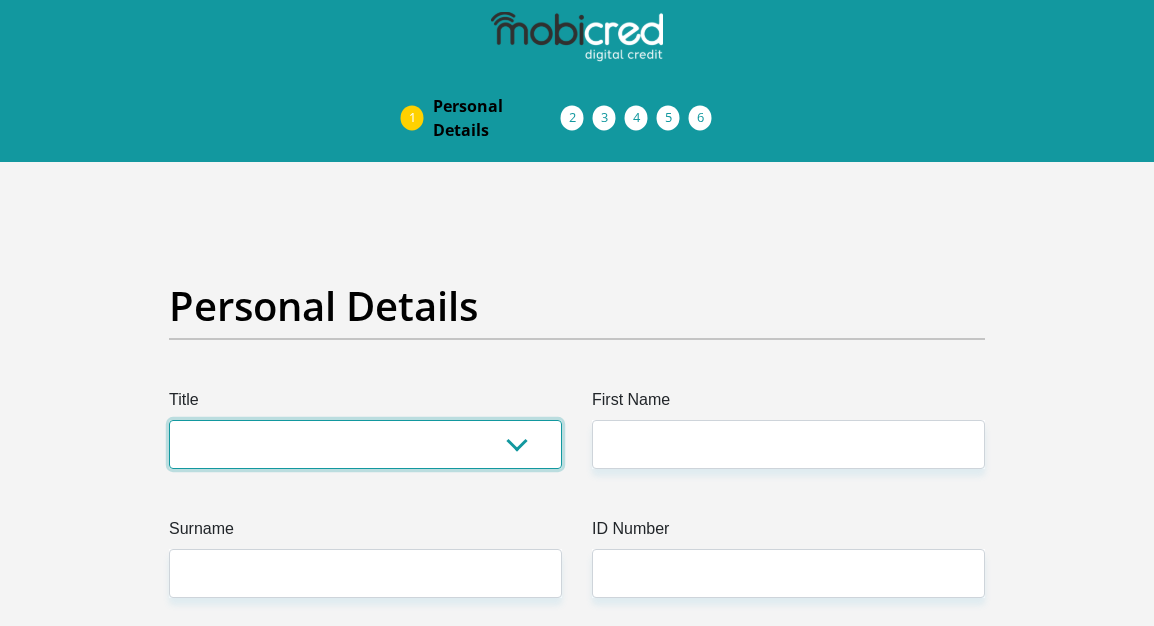 click on "Mr
Ms
Mrs
Dr
Other" at bounding box center [365, 444] 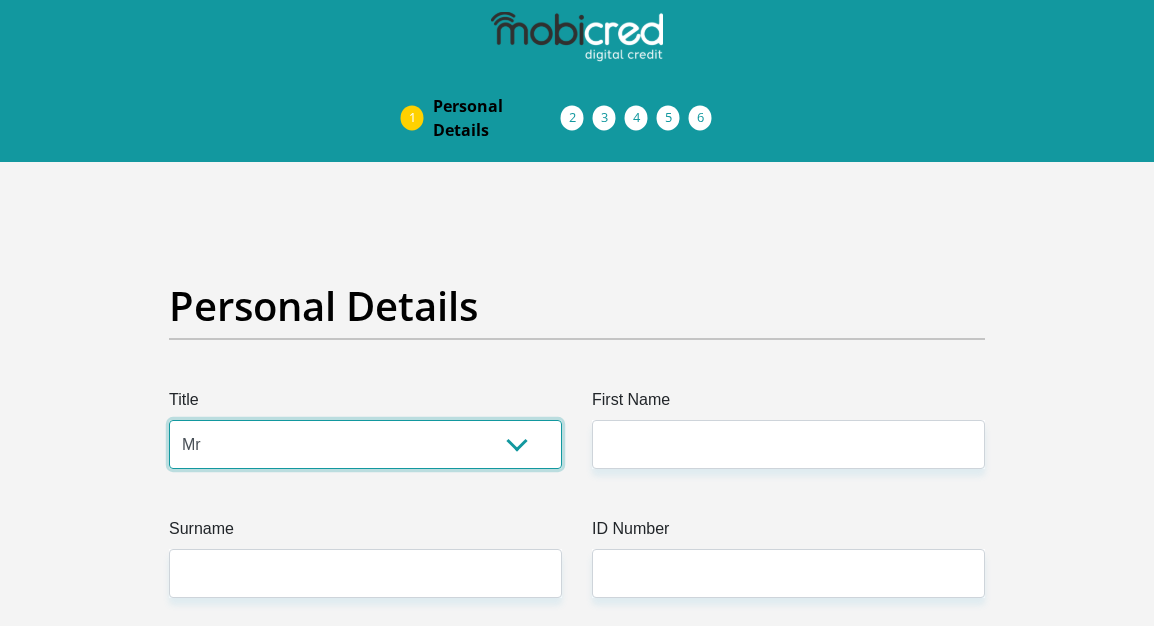 click on "Mr
Ms
Mrs
Dr
Other" at bounding box center [365, 444] 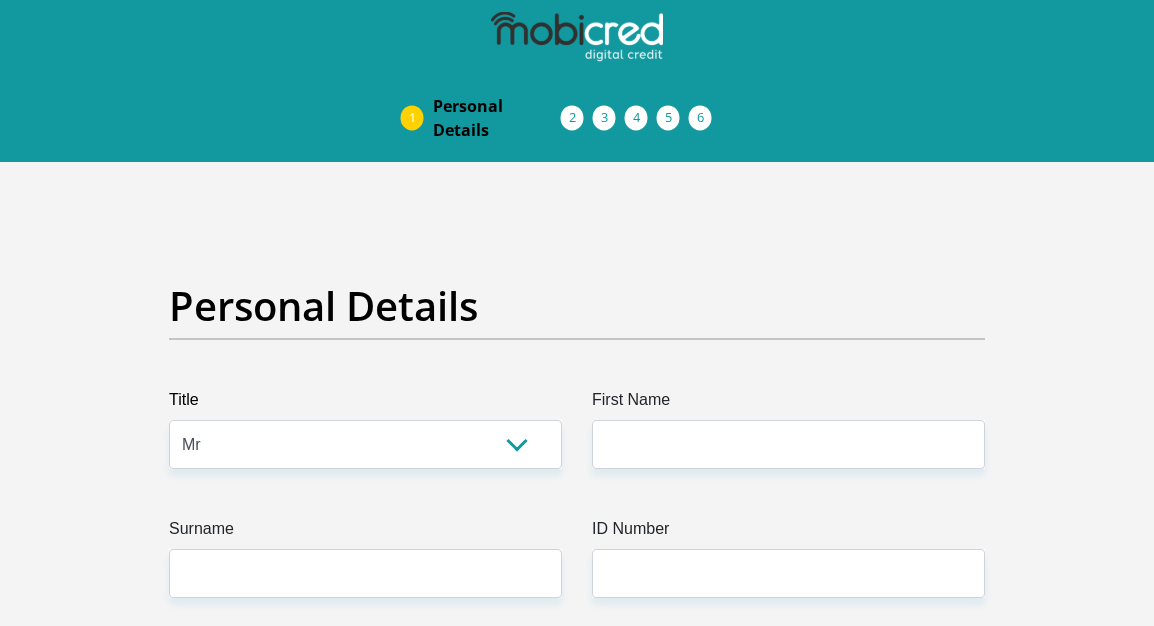 click on "First Name" at bounding box center (788, 404) 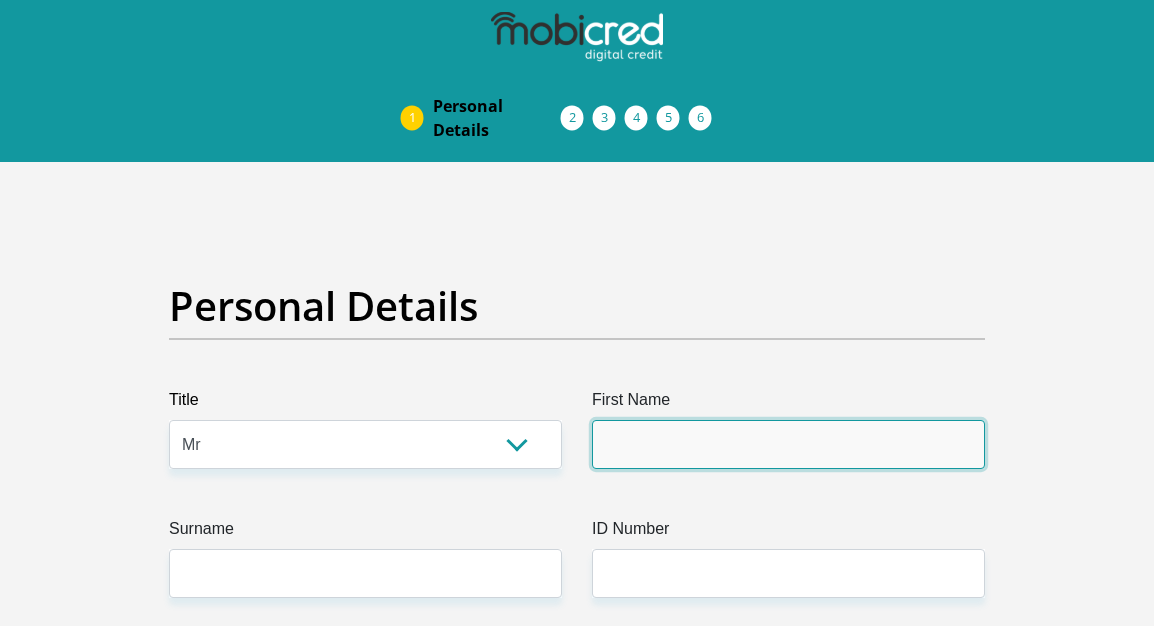 click on "First Name" at bounding box center (788, 444) 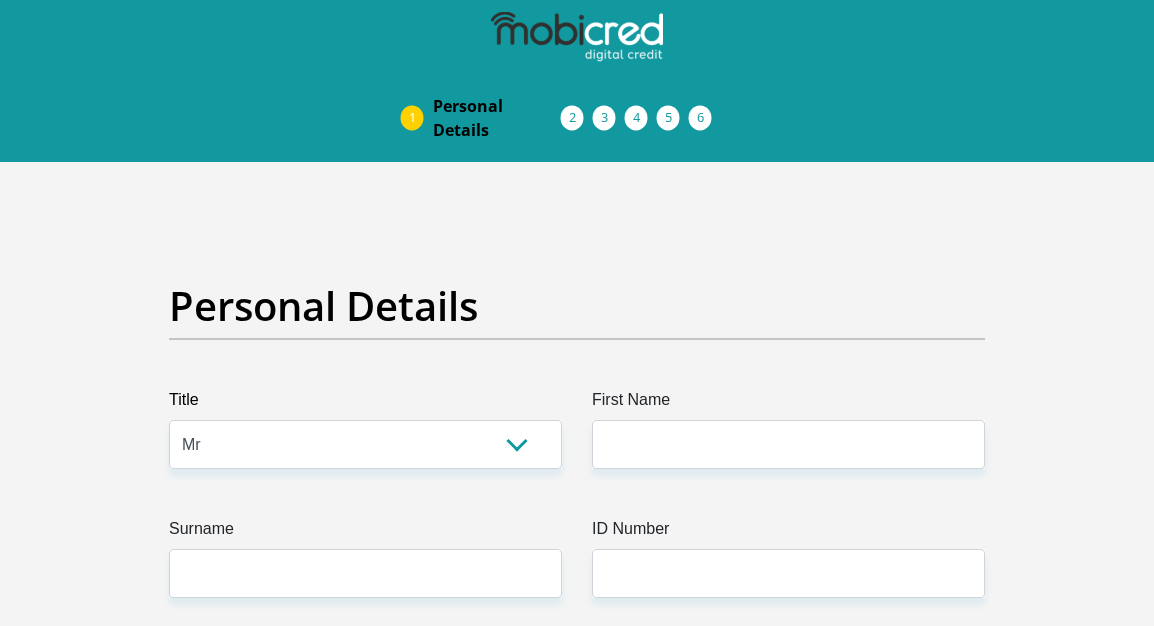 click on "First Name" at bounding box center [788, 404] 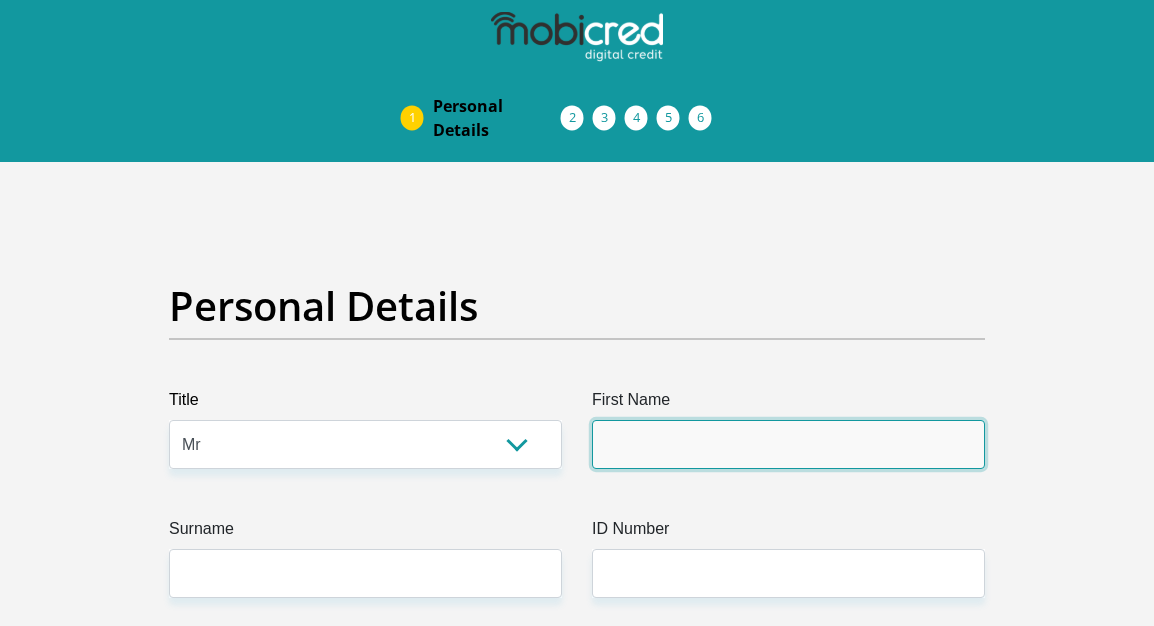 click on "First Name" at bounding box center (788, 444) 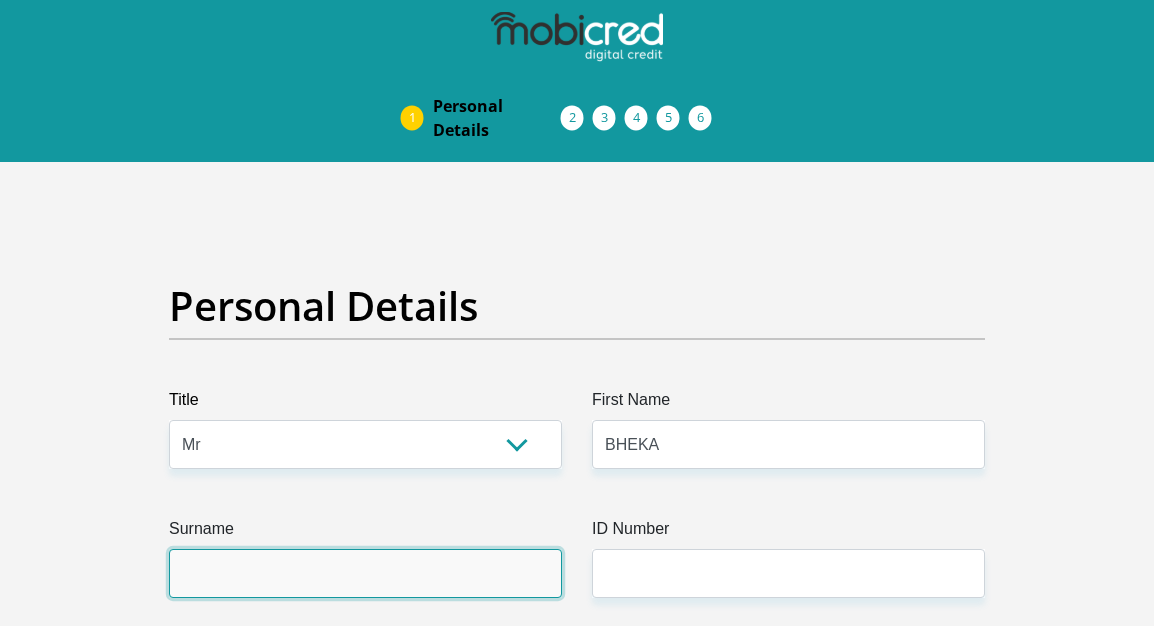 type on "NKONDE" 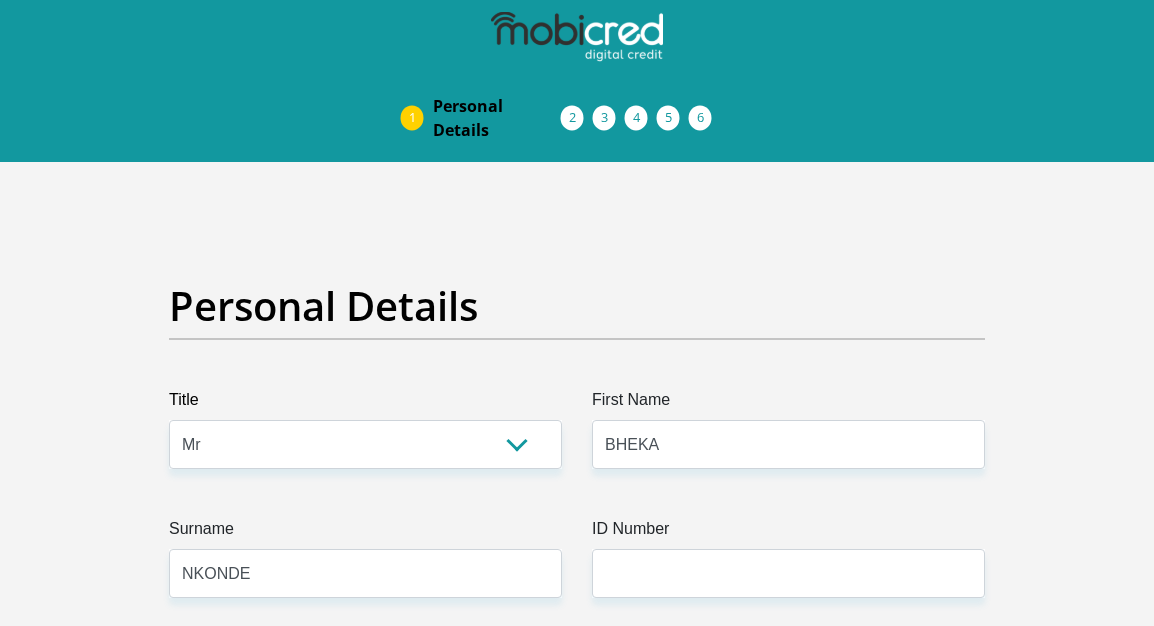 type on "[PHONE]" 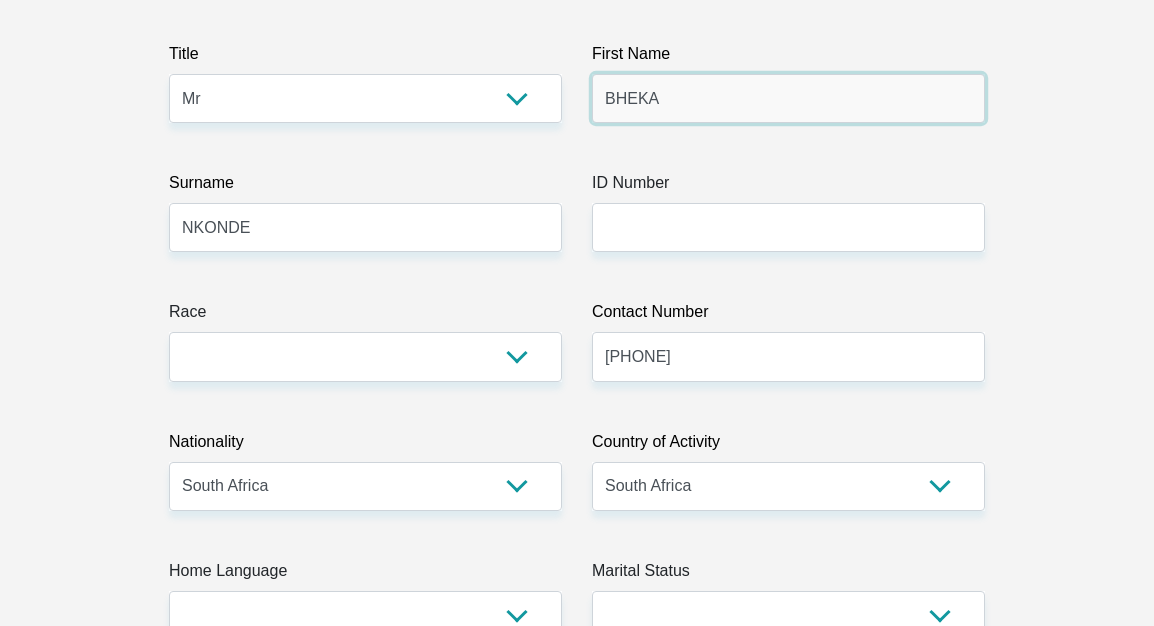 scroll, scrollTop: 373, scrollLeft: 0, axis: vertical 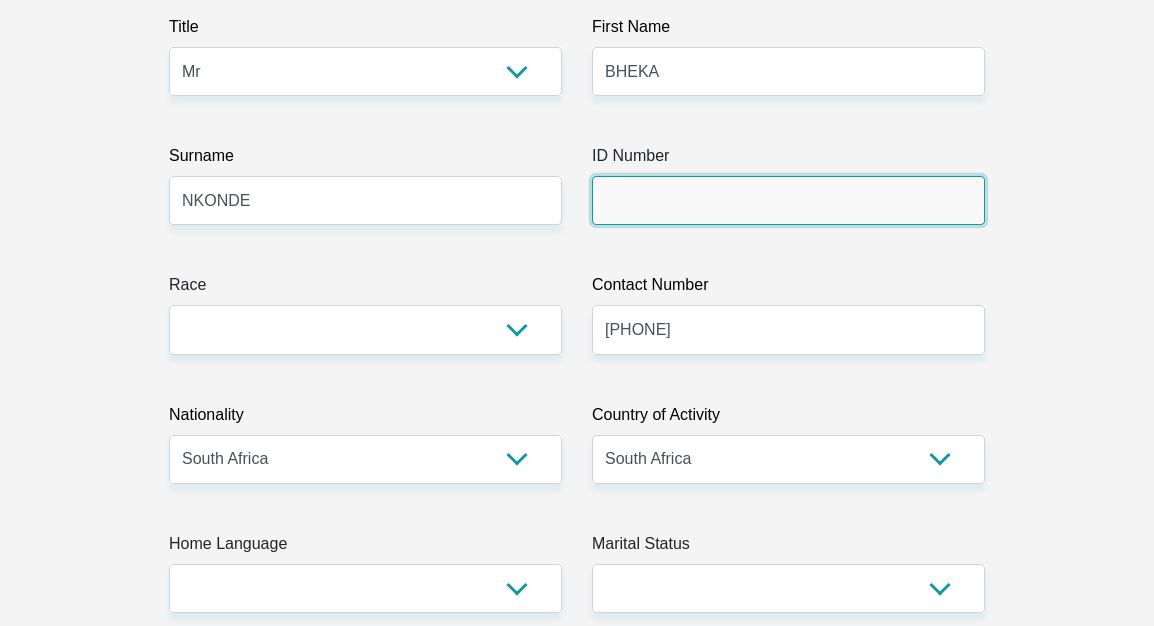 click on "ID Number" at bounding box center [788, 200] 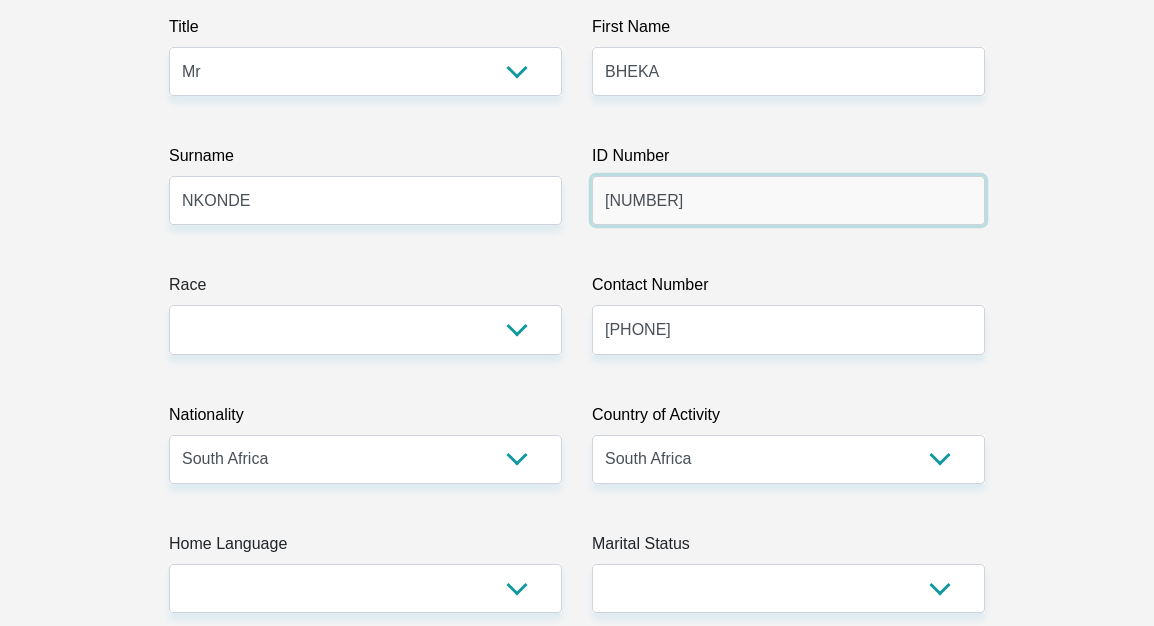 type on "[NUMBER]" 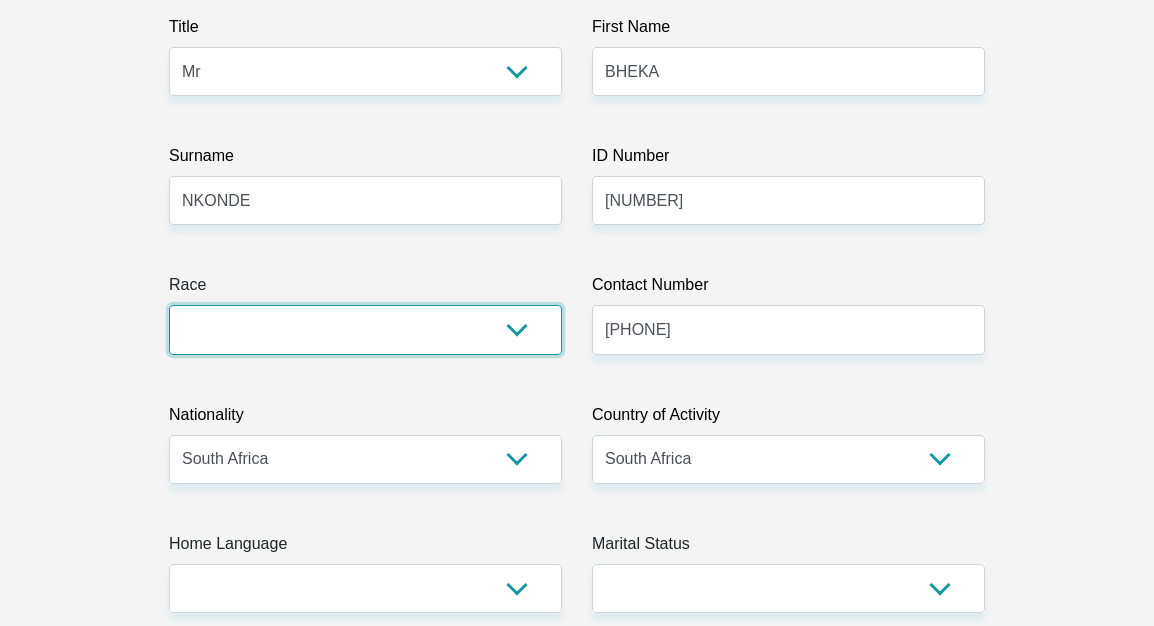 click on "Black
Coloured
Indian
White
Other" at bounding box center [365, 329] 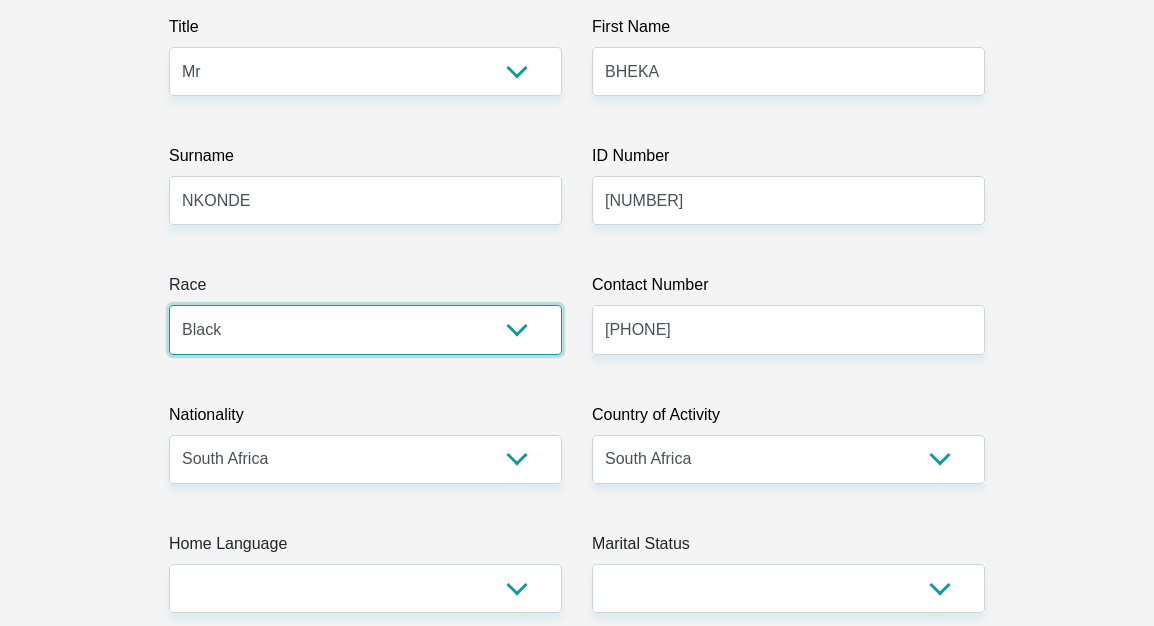 click on "Black
Coloured
Indian
White
Other" at bounding box center (365, 329) 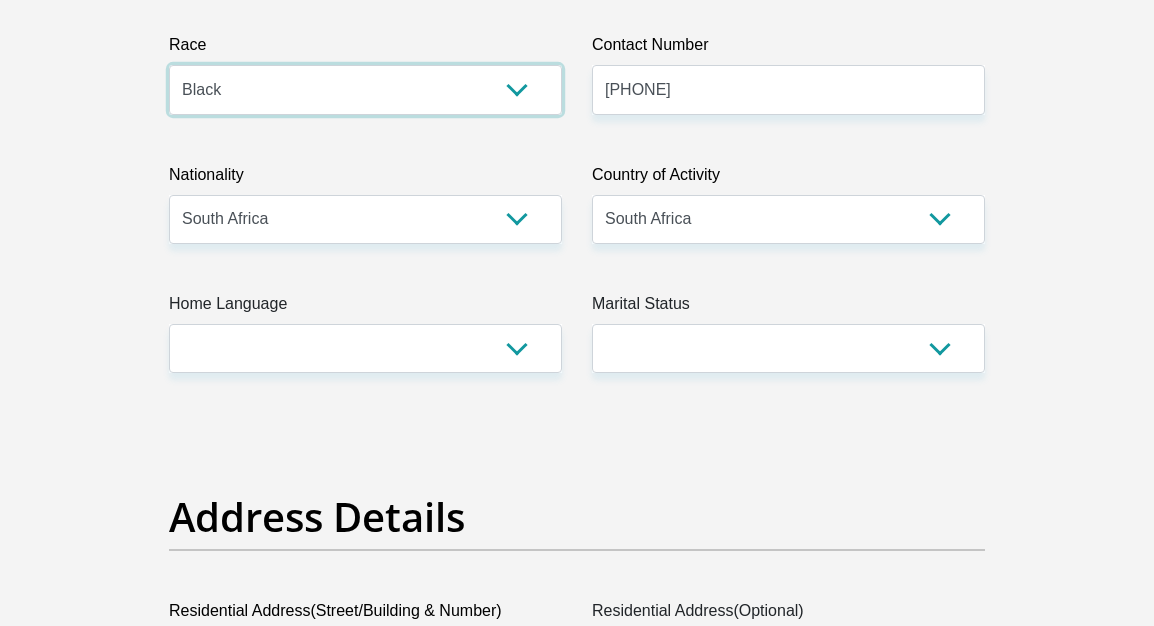 scroll, scrollTop: 617, scrollLeft: 0, axis: vertical 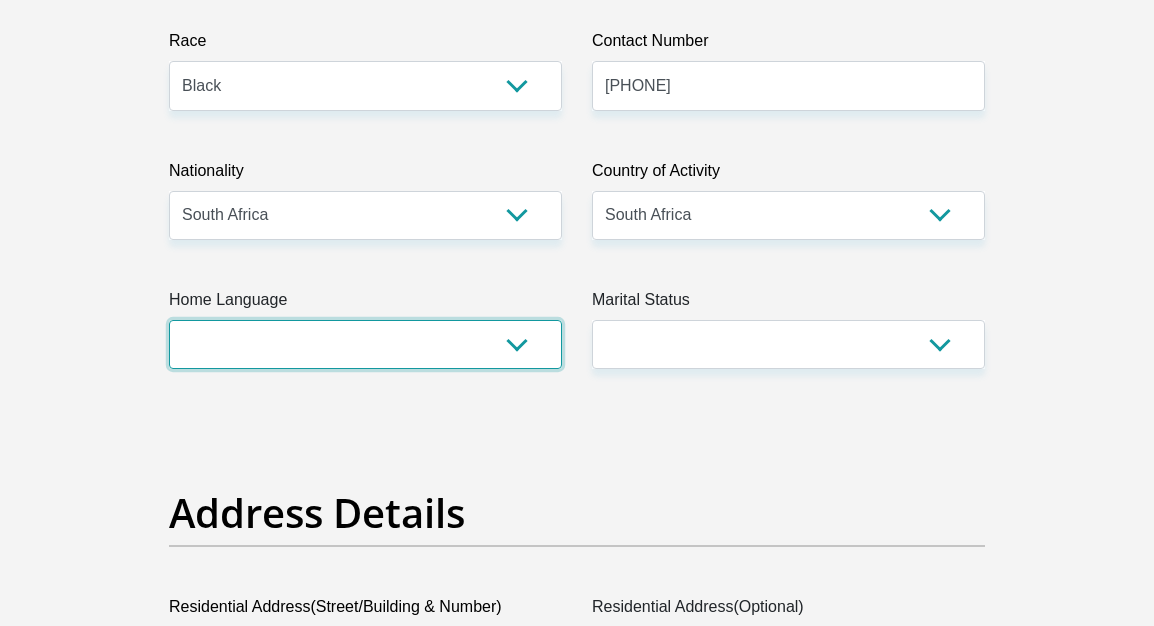 click on "Afrikaans
English
Sepedi
South Ndebele
Southern Sotho
Swati
Tsonga
Tswana
Venda
Xhosa
Zulu
Other" at bounding box center (365, 344) 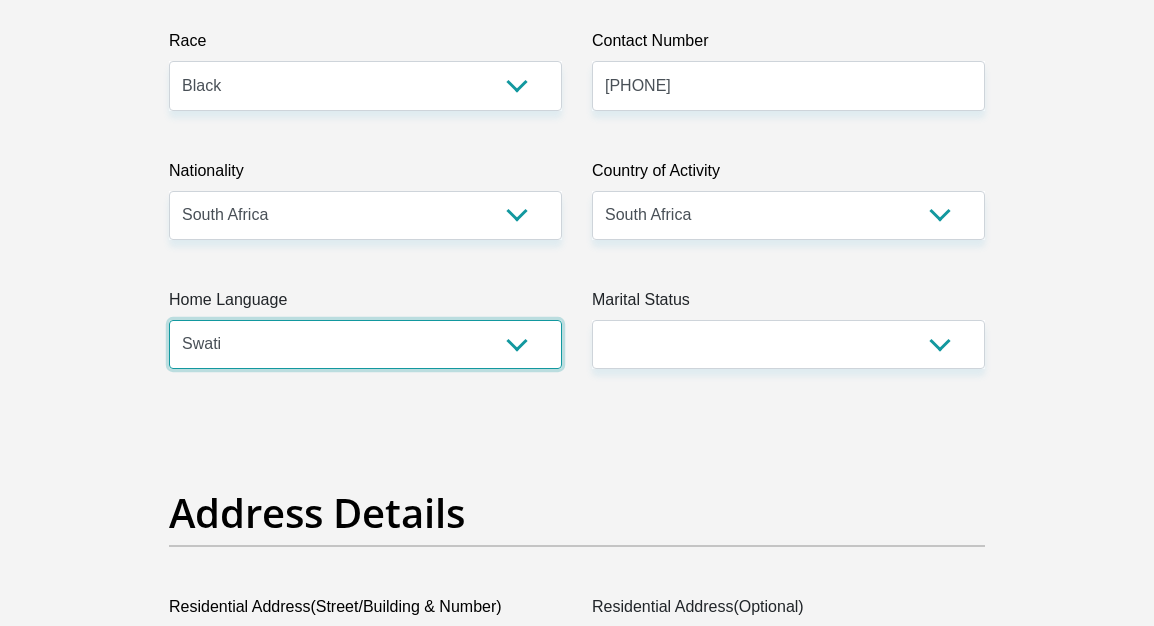 click on "Afrikaans
English
Sepedi
South Ndebele
Southern Sotho
Swati
Tsonga
Tswana
Venda
Xhosa
Zulu
Other" at bounding box center (365, 344) 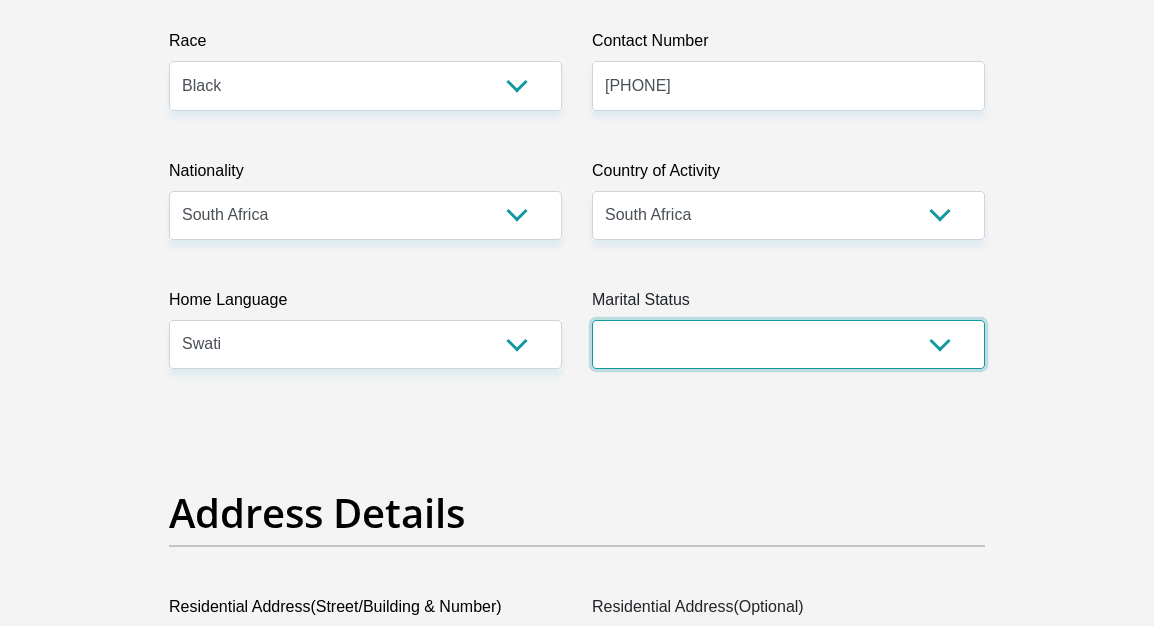 click on "Married ANC
Single
Divorced
Widowed
Married COP or Customary Law" at bounding box center (788, 344) 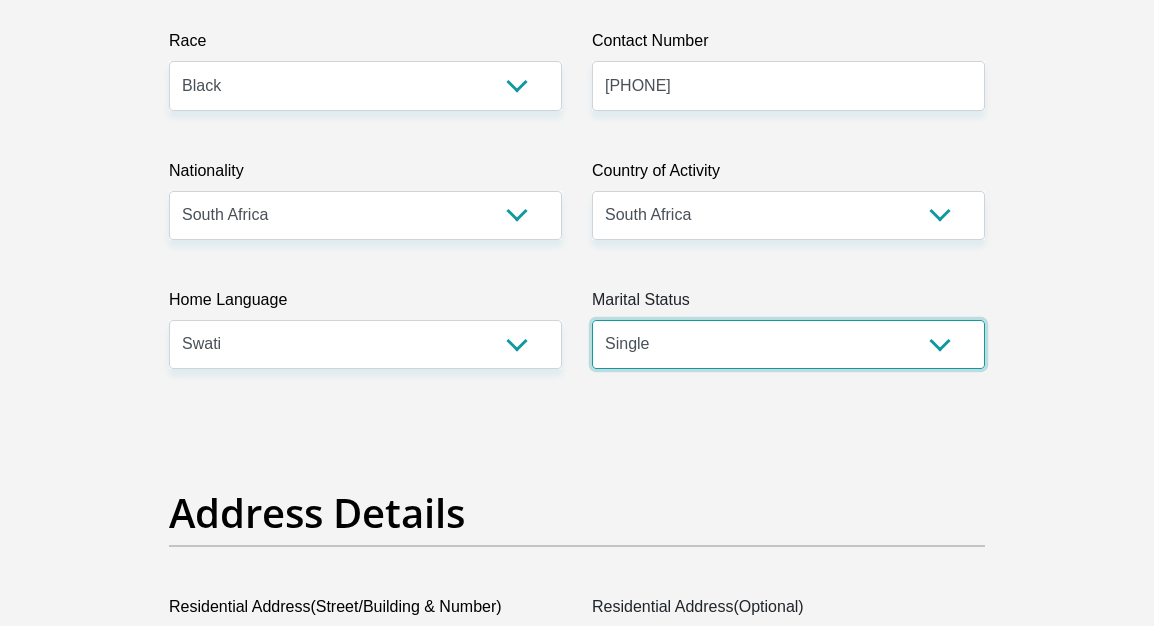 click on "Married ANC
Single
Divorced
Widowed
Married COP or Customary Law" at bounding box center [788, 344] 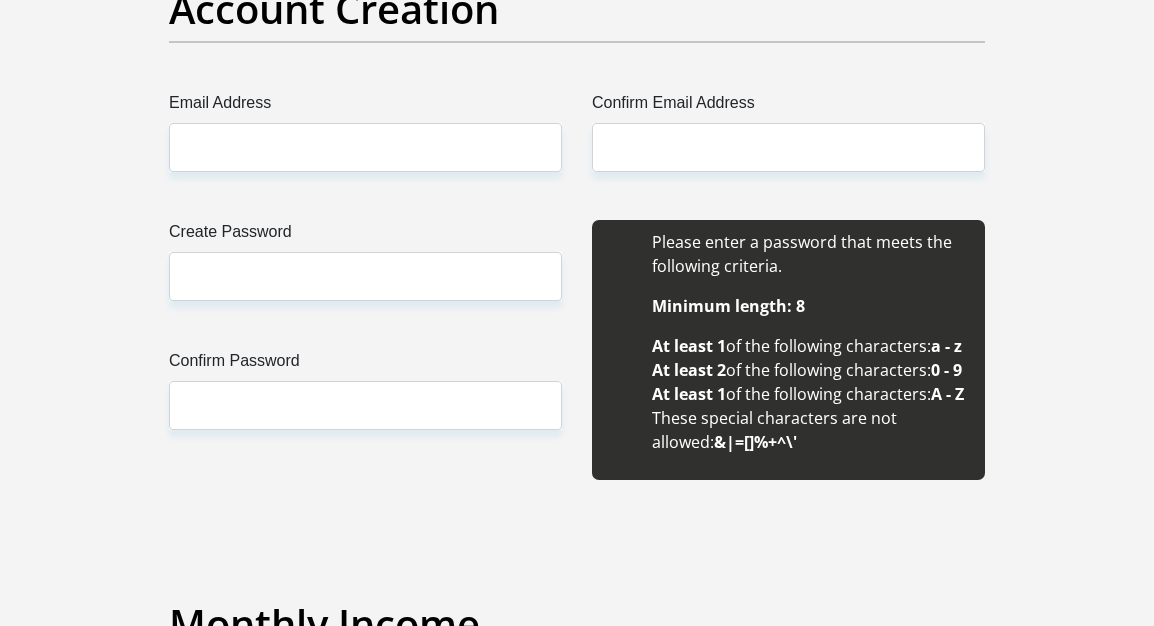 scroll, scrollTop: 1481, scrollLeft: 0, axis: vertical 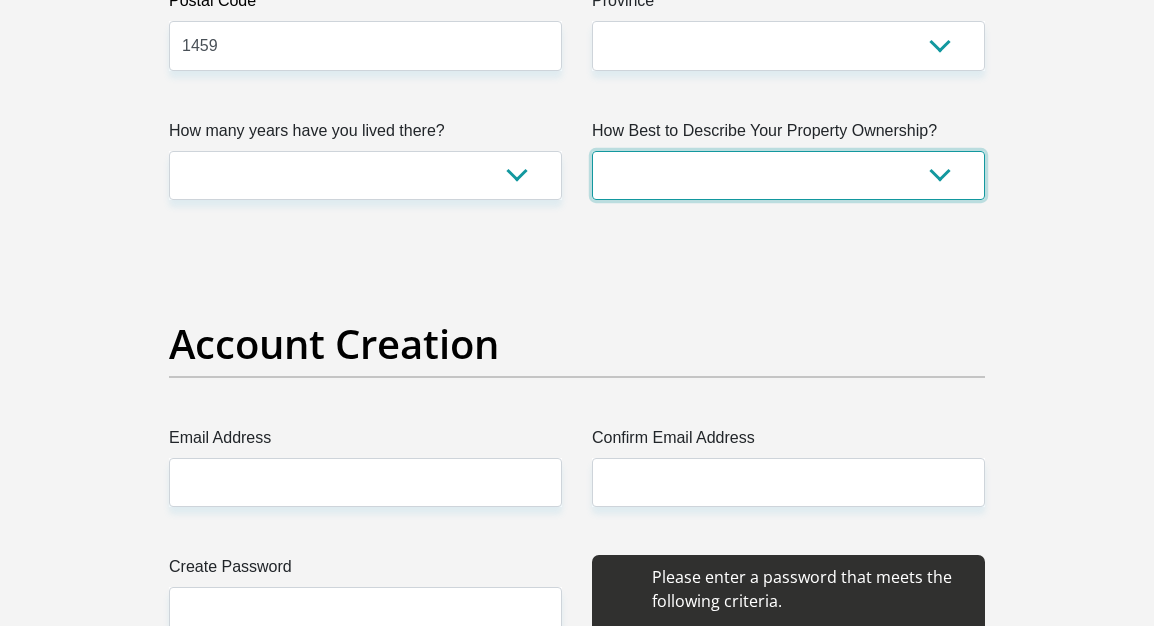 click on "Owned
Rented
Family Owned
Company Dwelling" at bounding box center [788, 175] 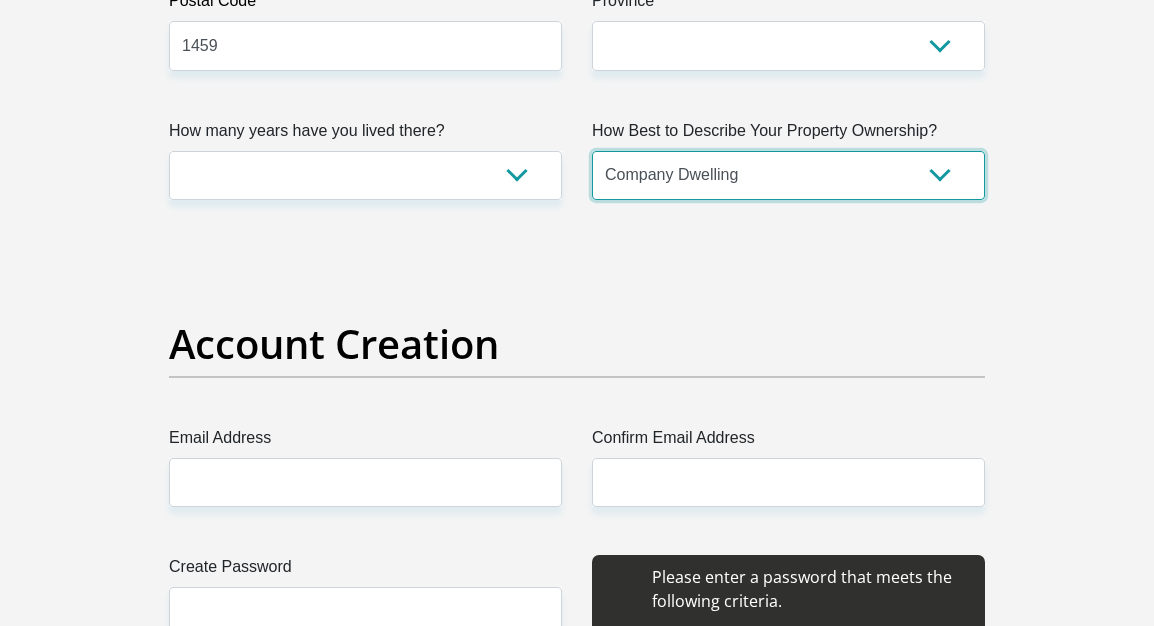 click on "Owned
Rented
Family Owned
Company Dwelling" at bounding box center [788, 175] 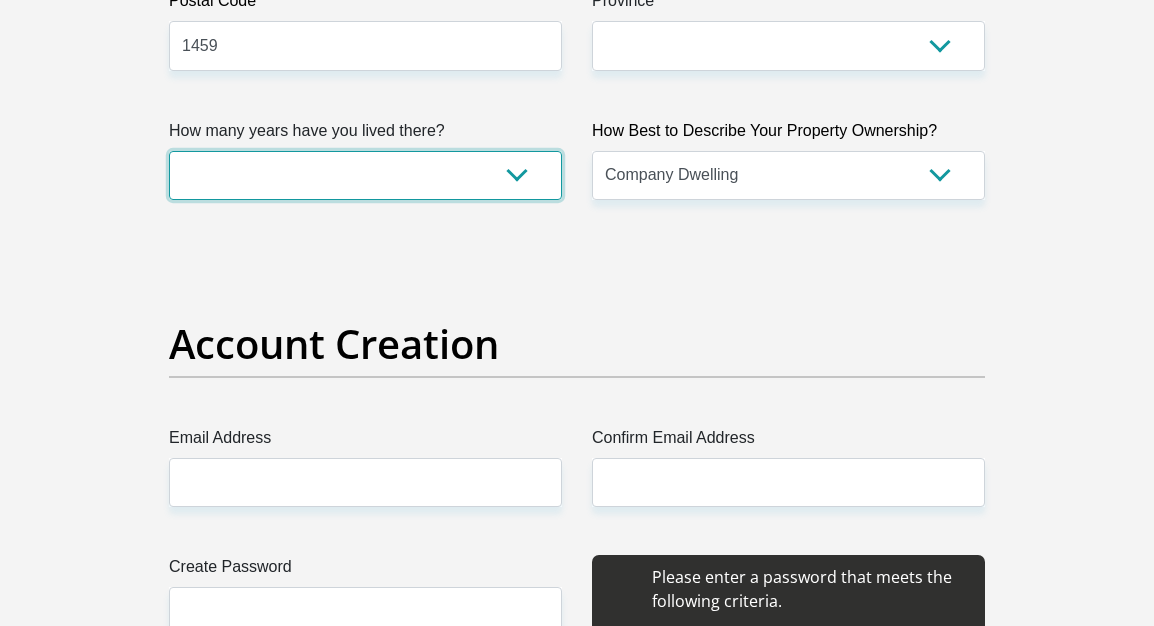 click on "less than 1 year
1-3 years
3-5 years
5+ years" at bounding box center (365, 175) 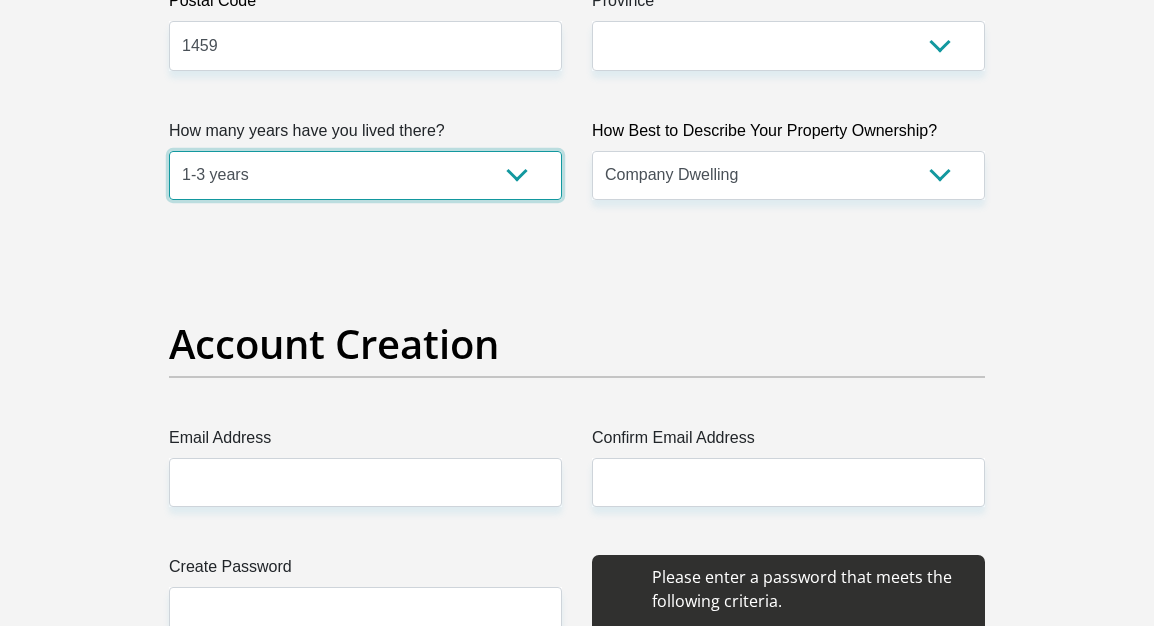 click on "less than 1 year
1-3 years
3-5 years
5+ years" at bounding box center [365, 175] 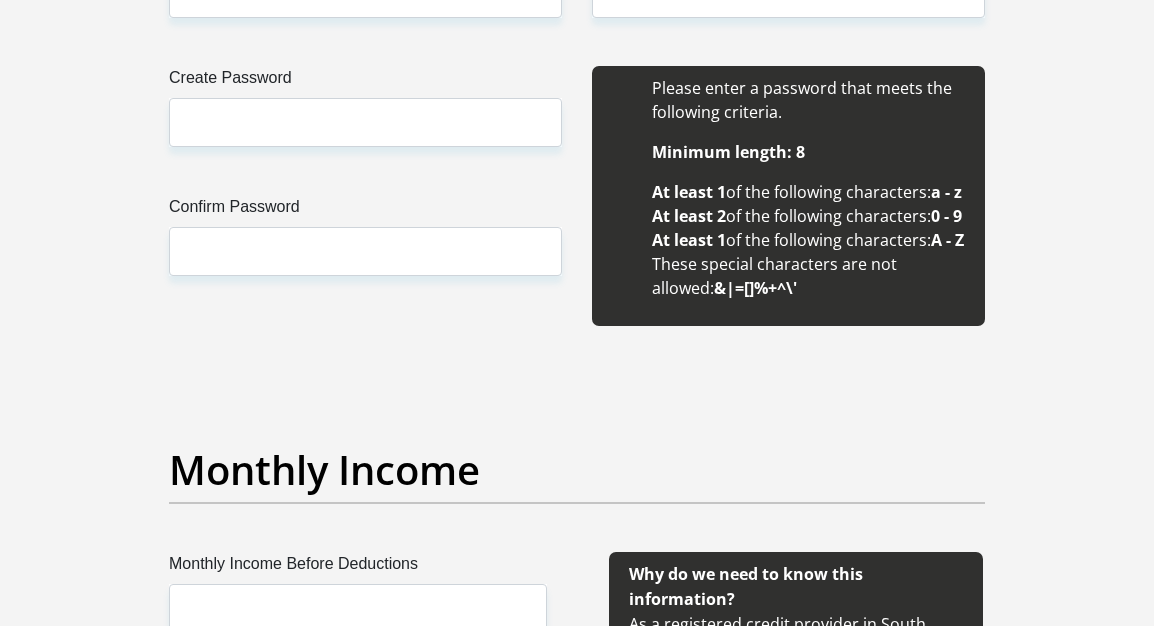 scroll, scrollTop: 1976, scrollLeft: 0, axis: vertical 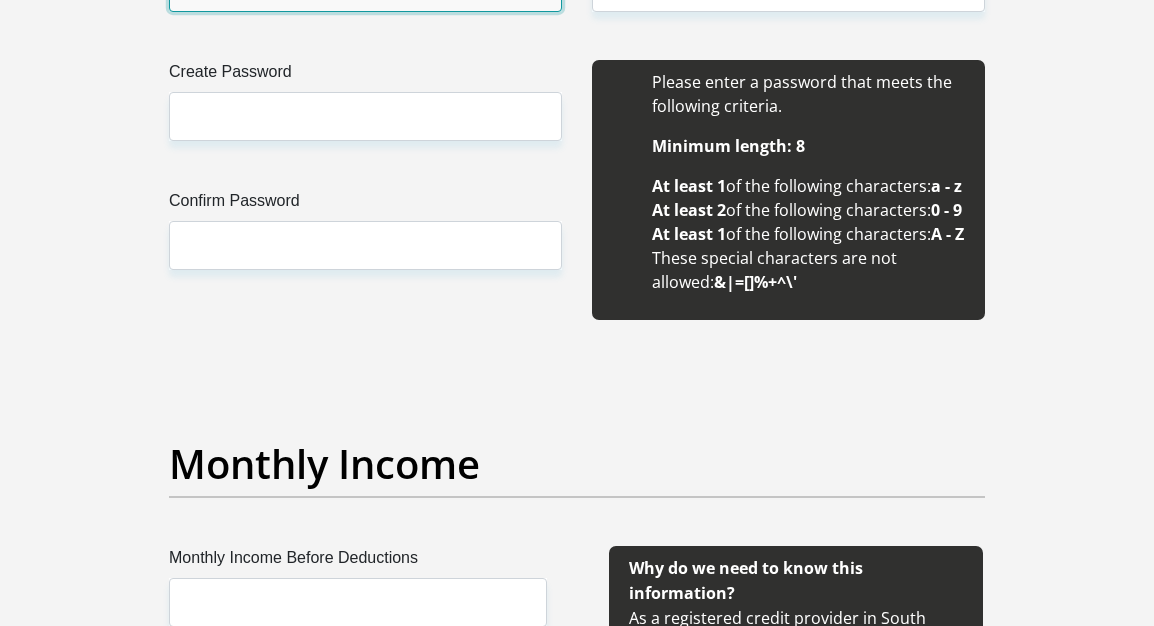 click on "Email Address" at bounding box center (365, -13) 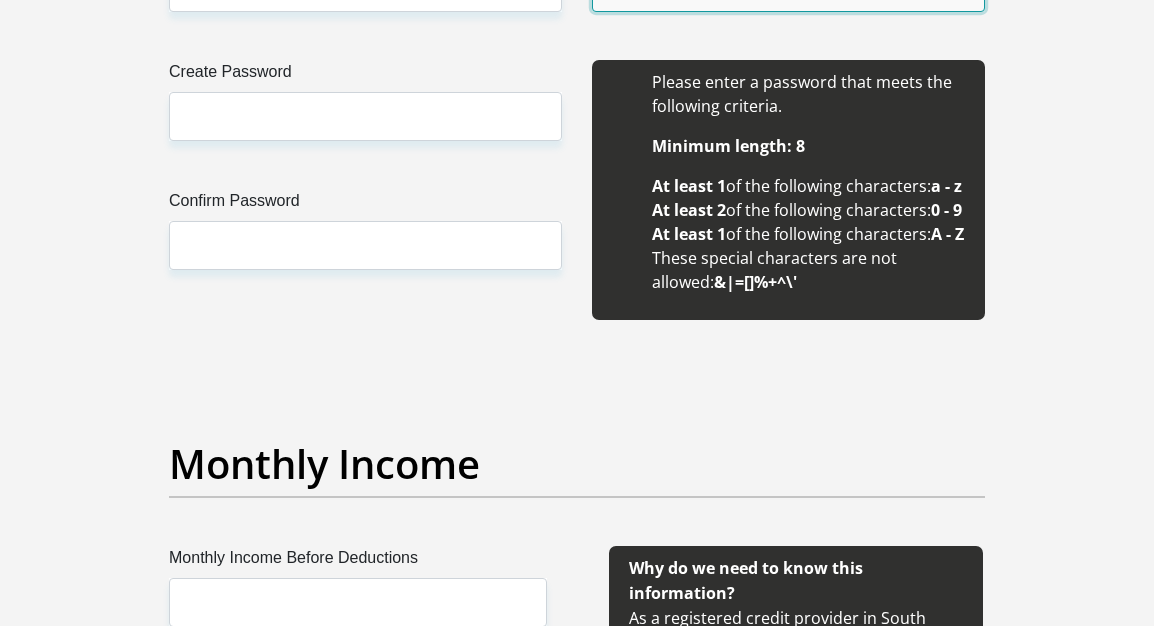 type on "[EMAIL]" 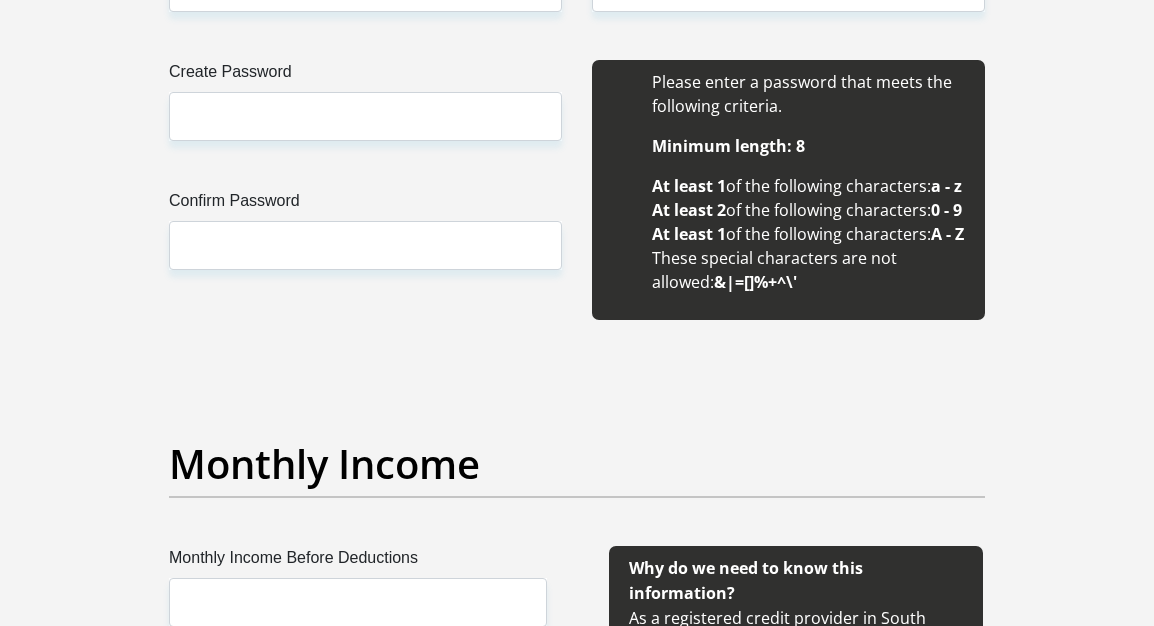 type 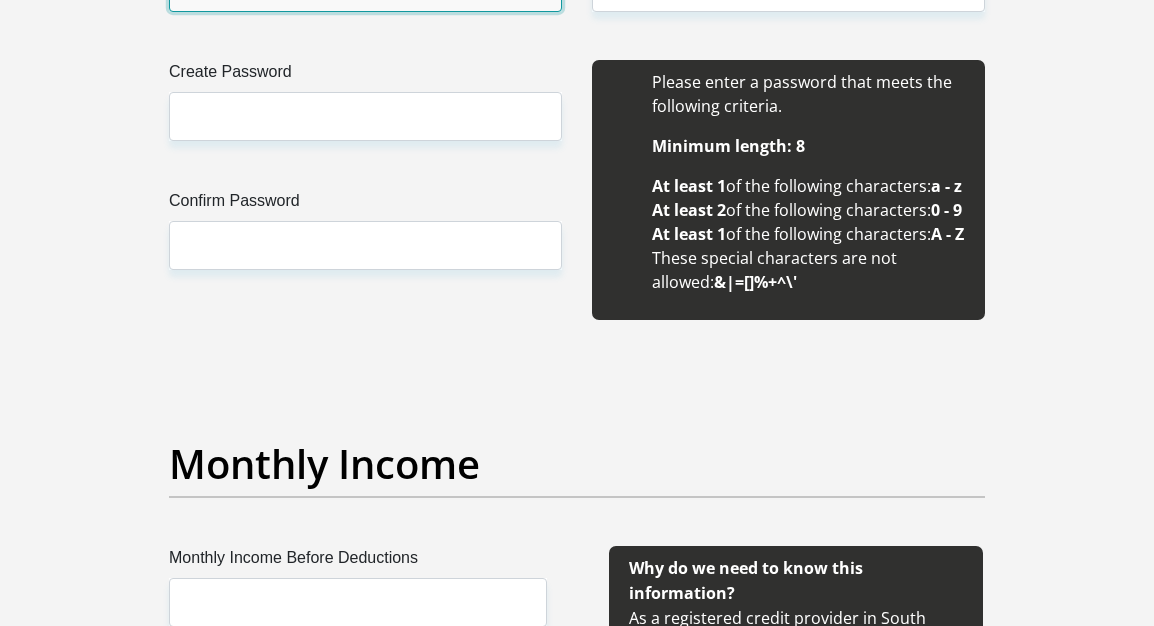 type 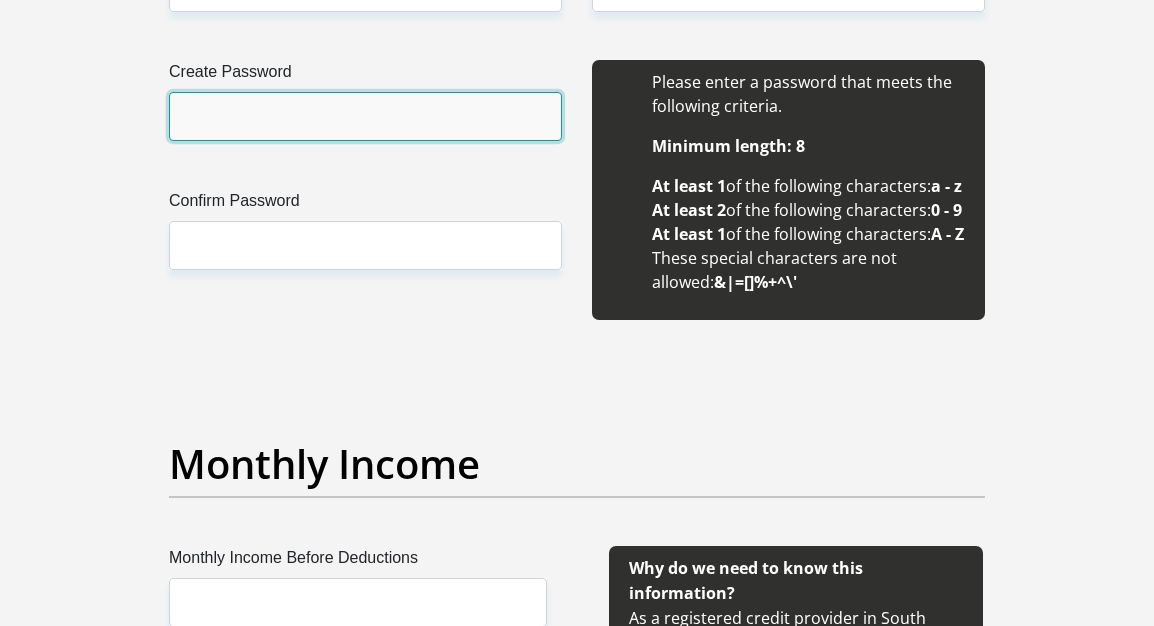 click on "Create Password" at bounding box center [365, 116] 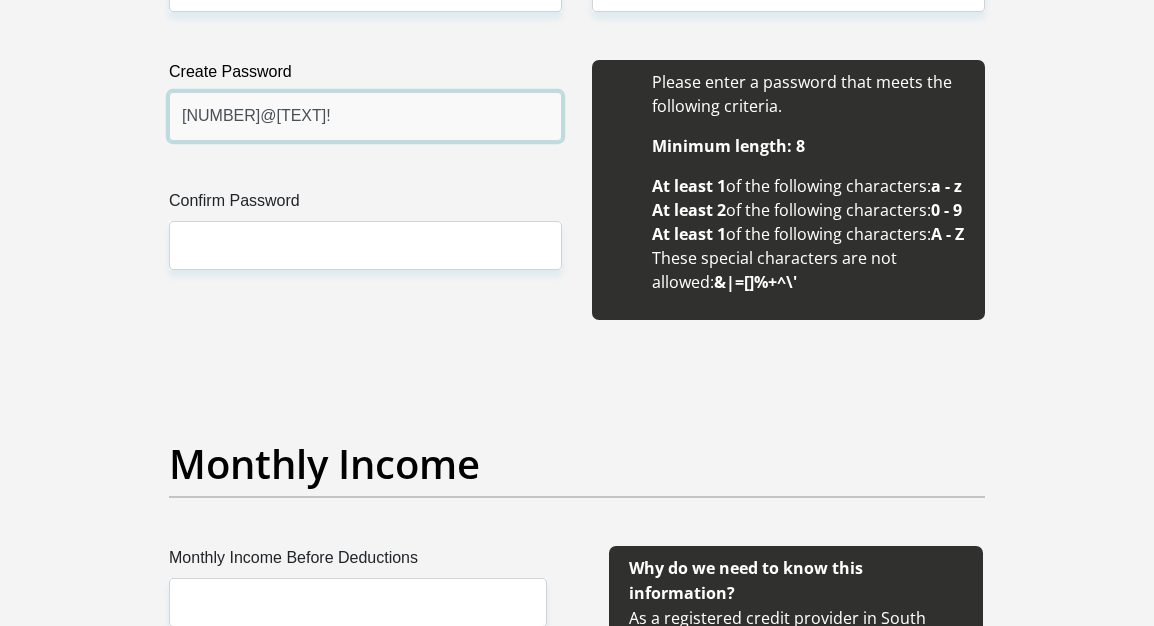 type on "[NUMBER]@[TEXT]!" 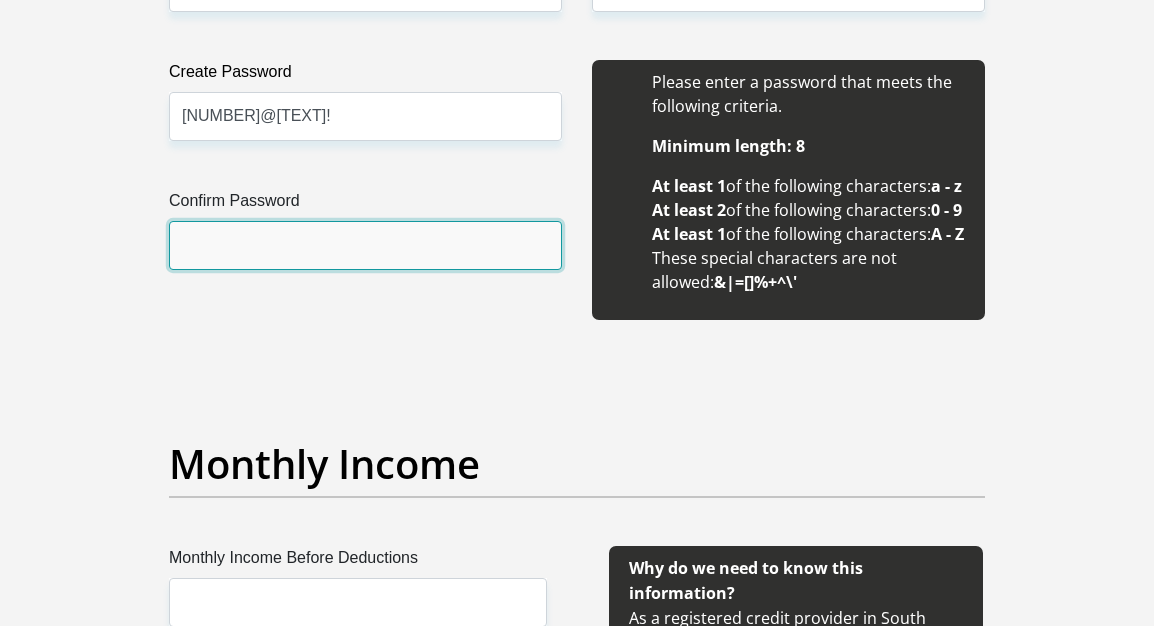 click on "Confirm Password" at bounding box center (365, 245) 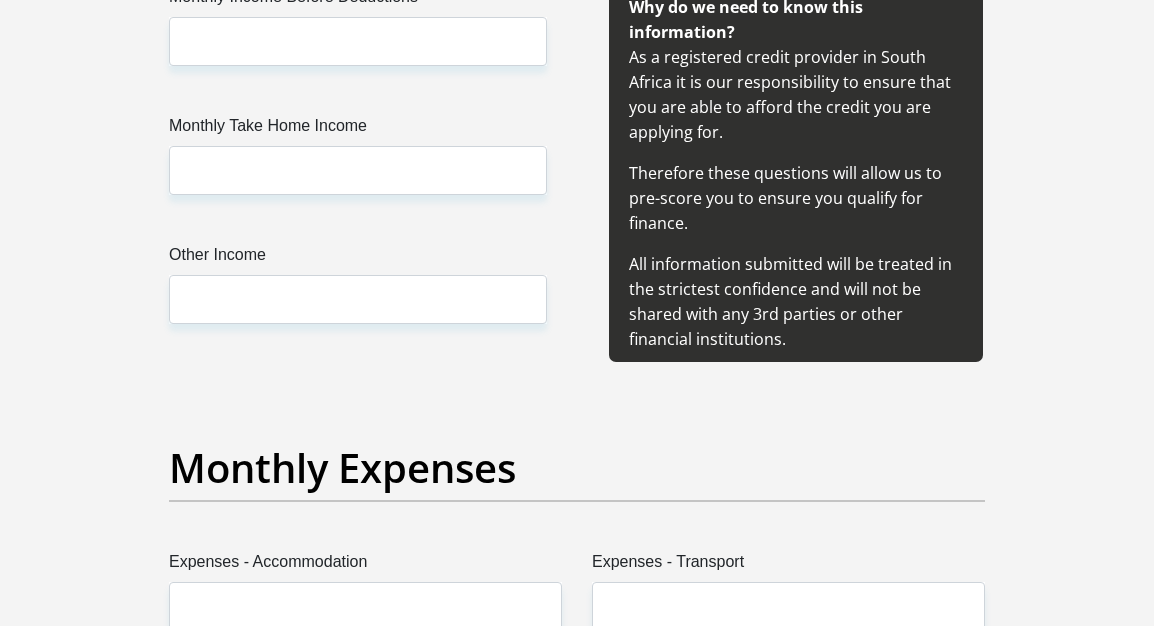 scroll, scrollTop: 2588, scrollLeft: 0, axis: vertical 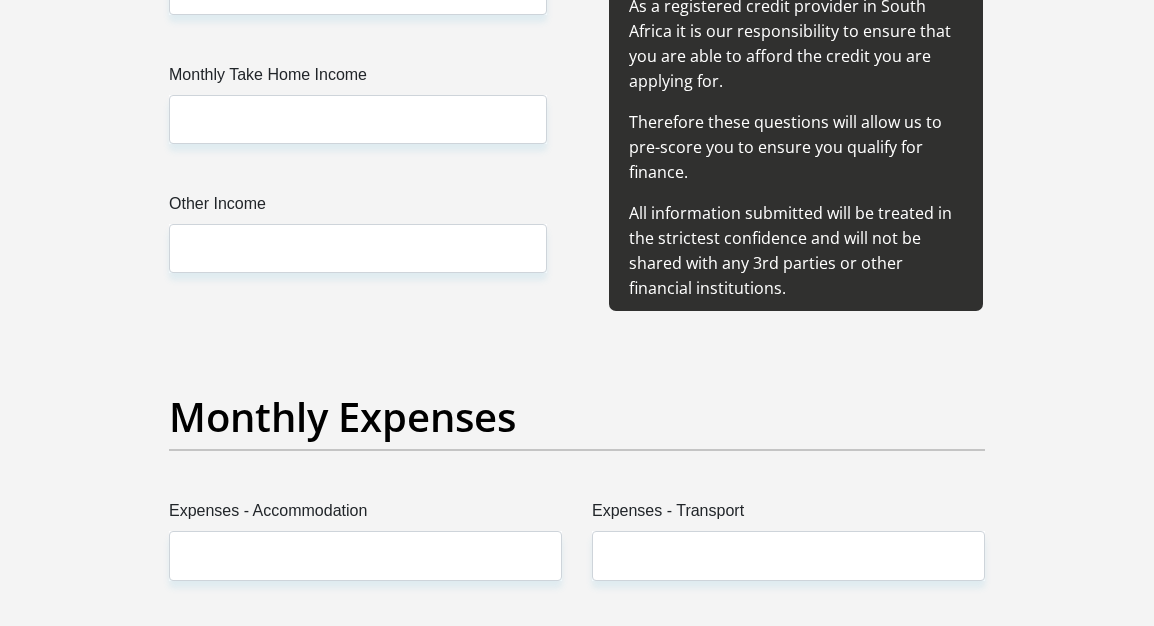 type on "[NUMBER]@[TEXT]!" 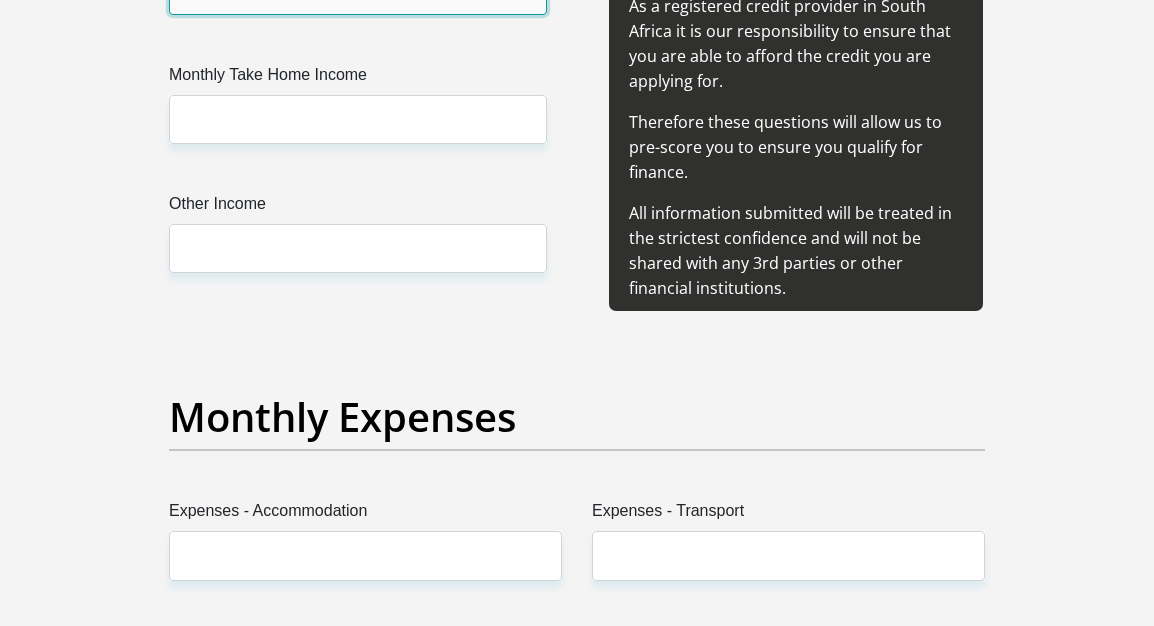 click on "Monthly Income Before Deductions" at bounding box center (358, -10) 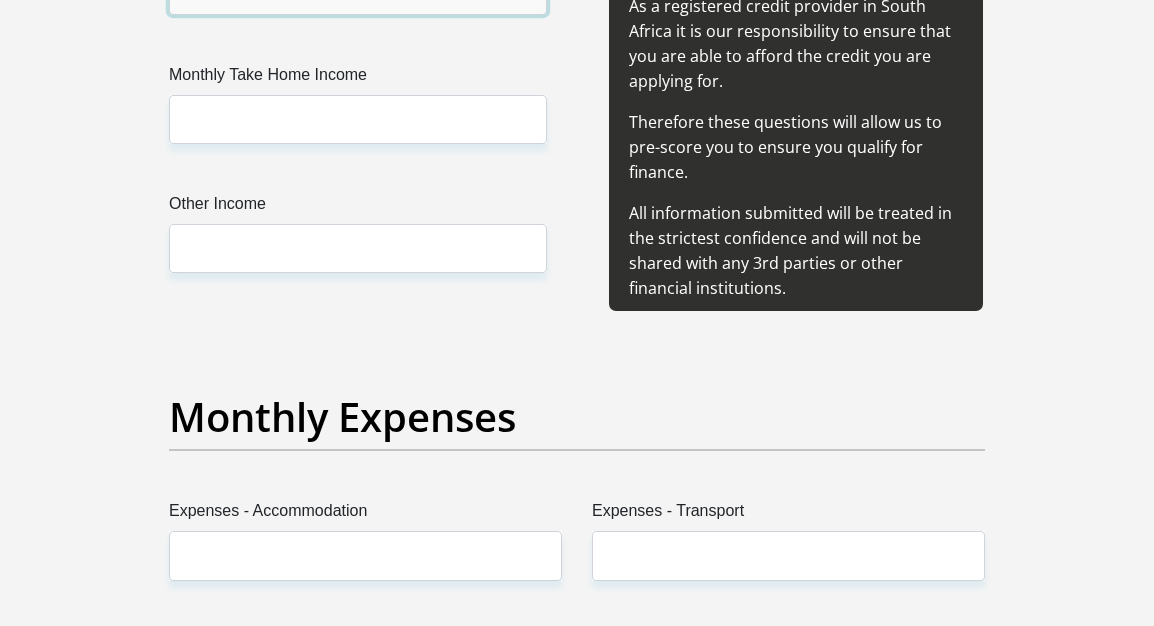 type on "[NUMBER]" 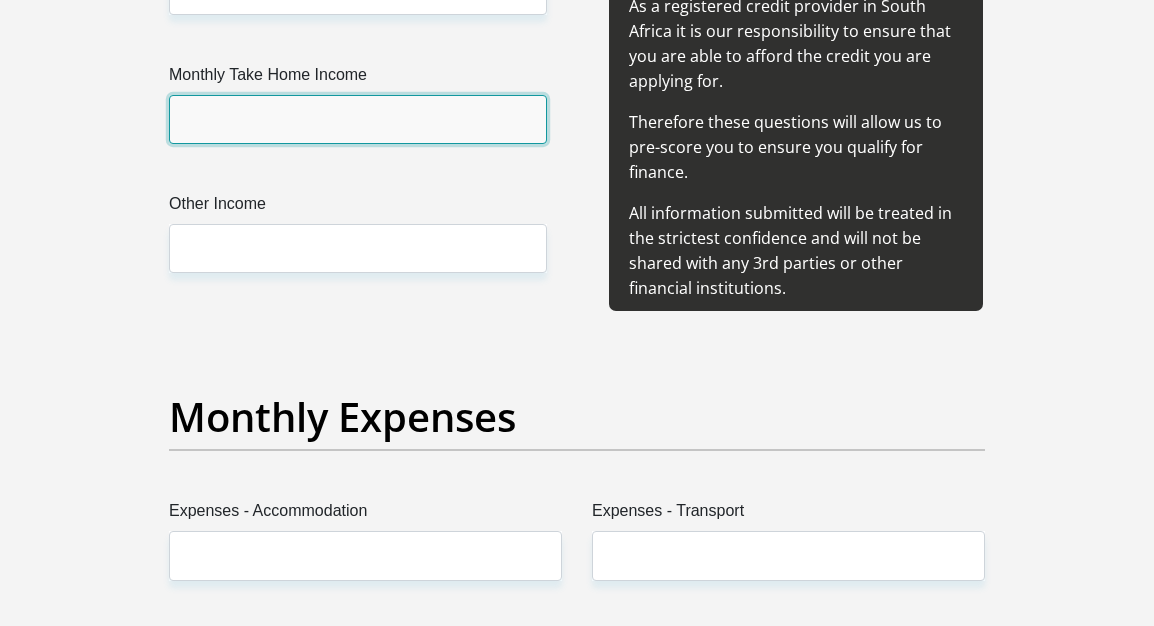 click on "Monthly Take Home Income" at bounding box center [358, 119] 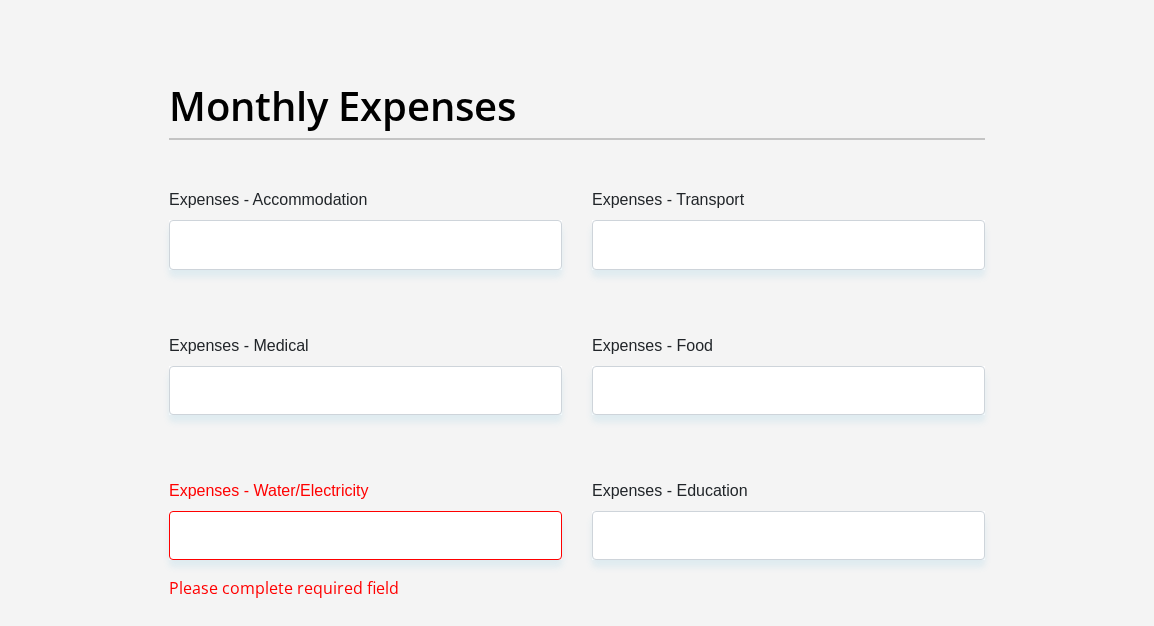 scroll, scrollTop: 2932, scrollLeft: 0, axis: vertical 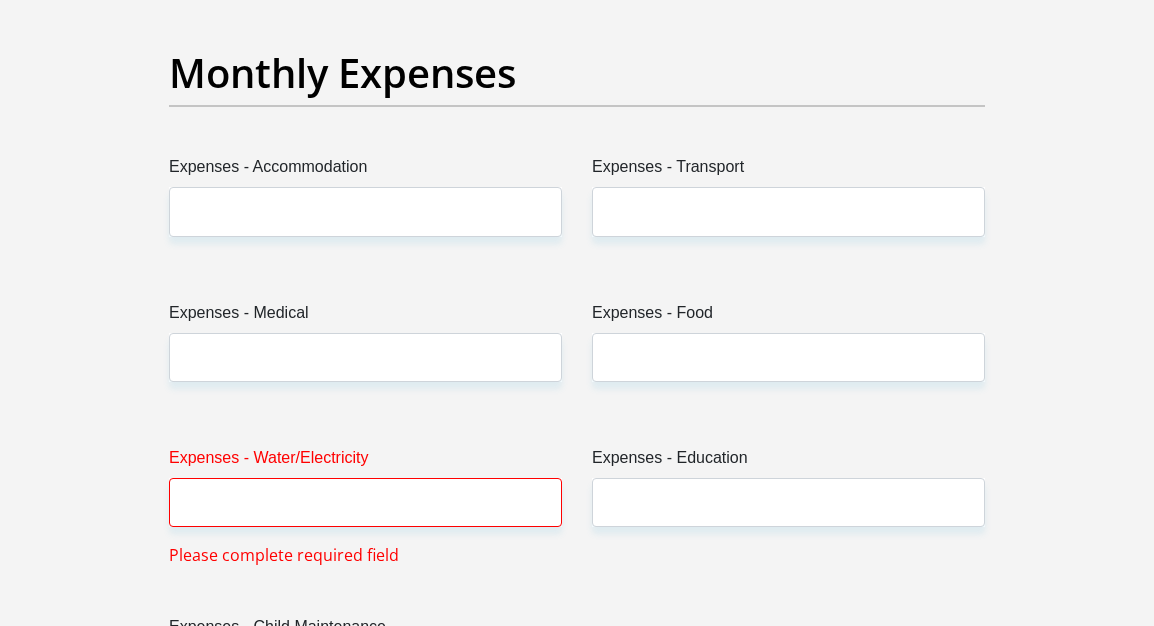 type on "9900" 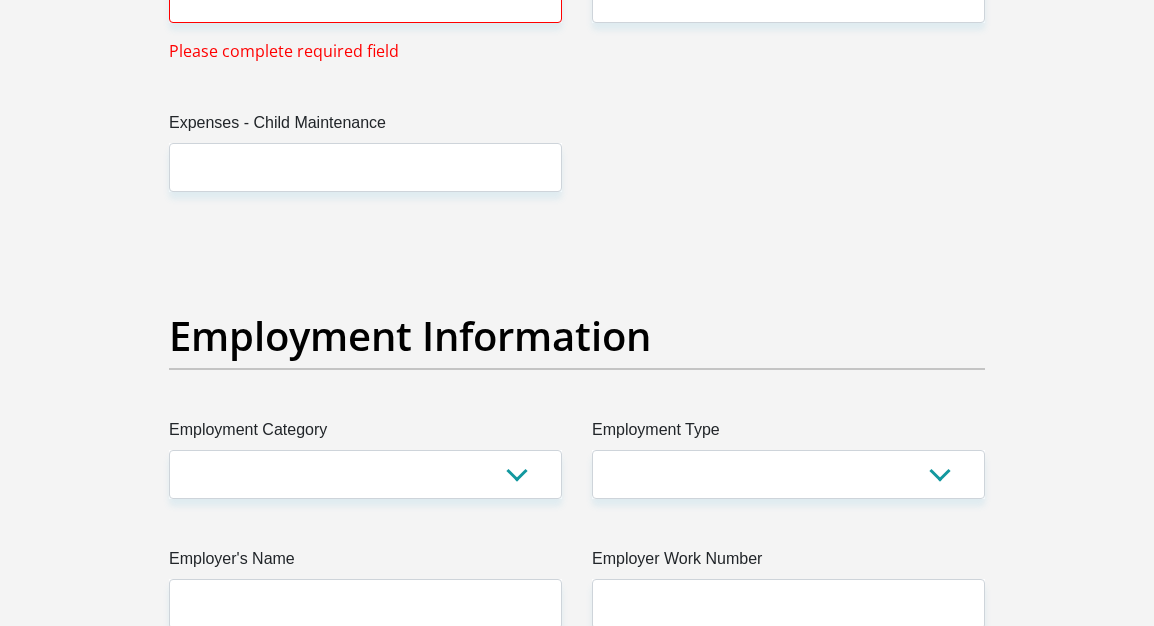 scroll, scrollTop: 3434, scrollLeft: 0, axis: vertical 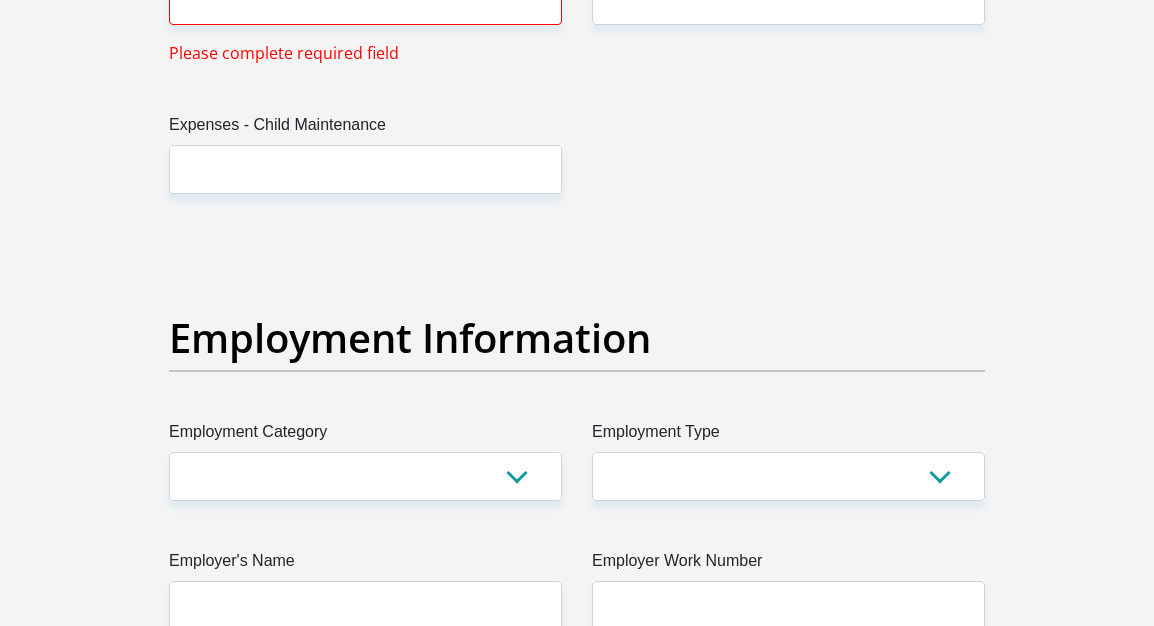 type on "1000" 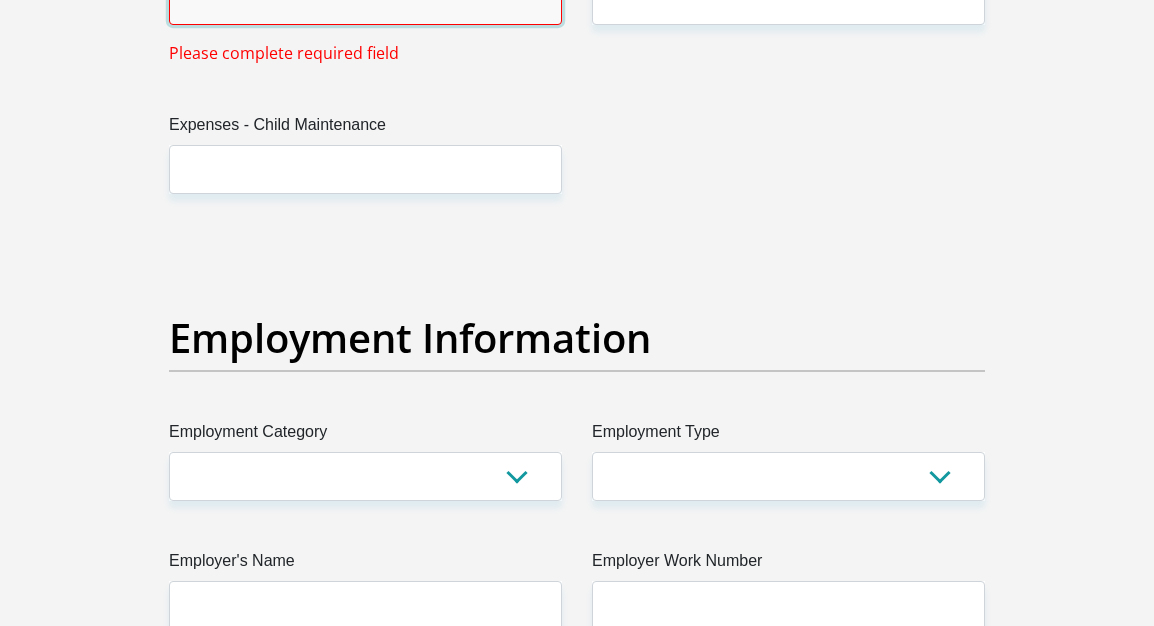 click on "Expenses - Water/Electricity" at bounding box center [365, 0] 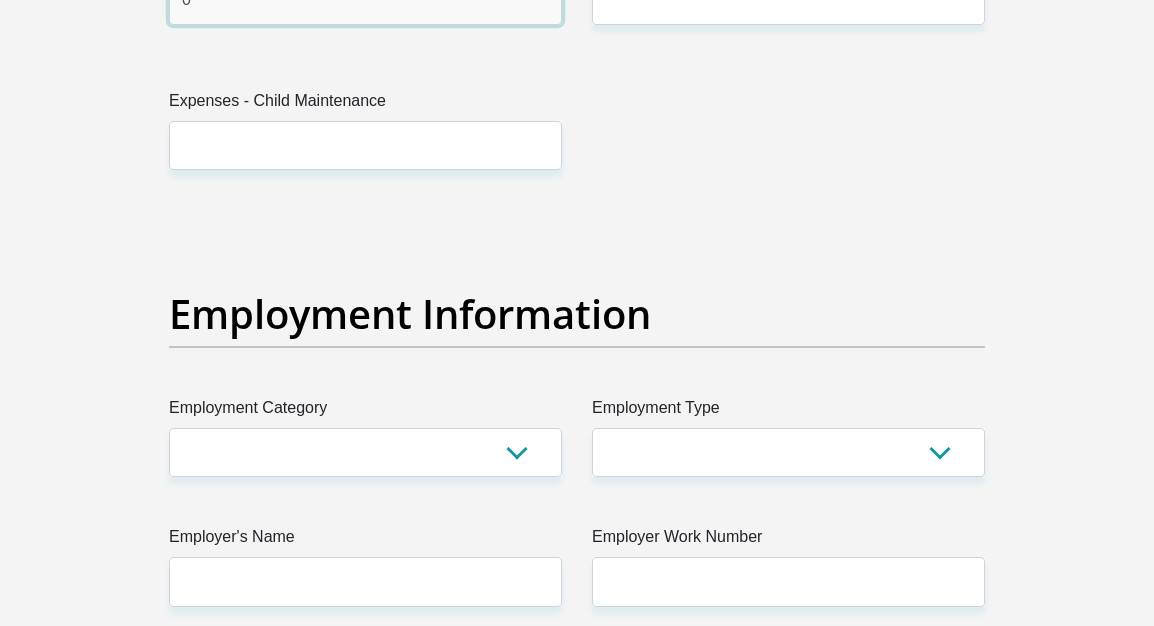 type on "0" 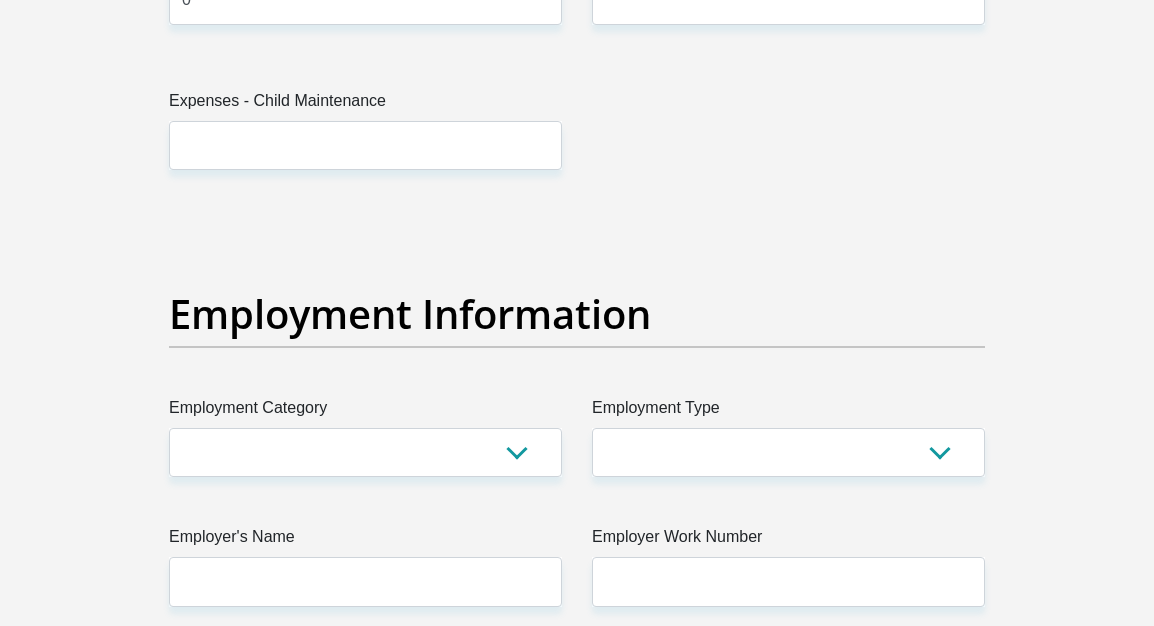 drag, startPoint x: 774, startPoint y: 517, endPoint x: 770, endPoint y: 500, distance: 17.464249 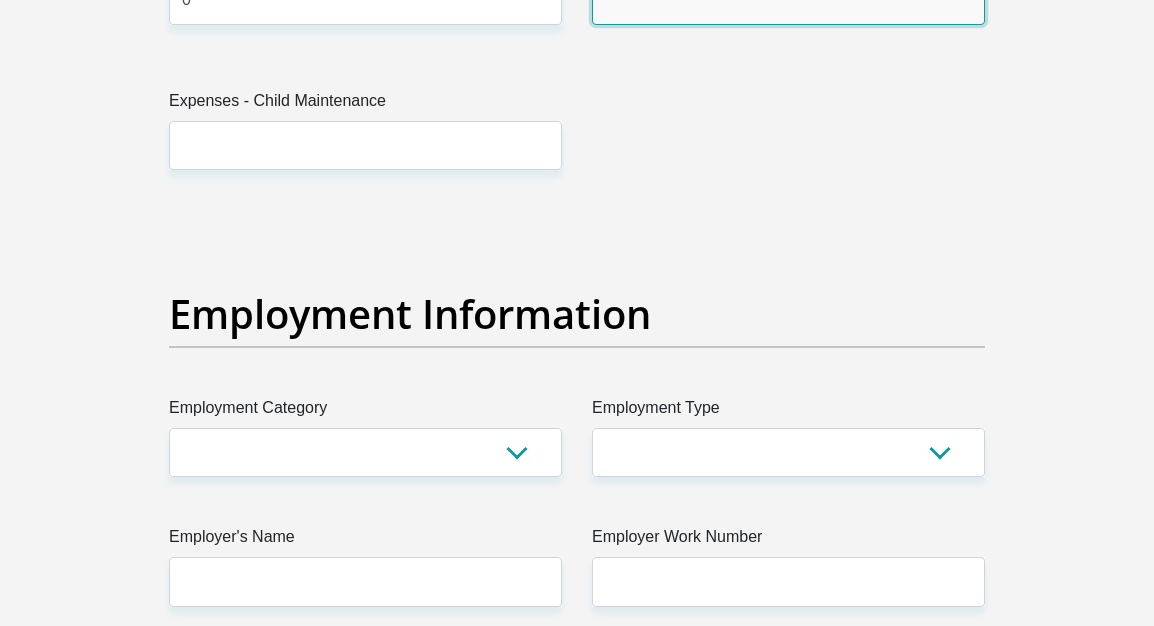 click on "Expenses - Education" at bounding box center [788, 0] 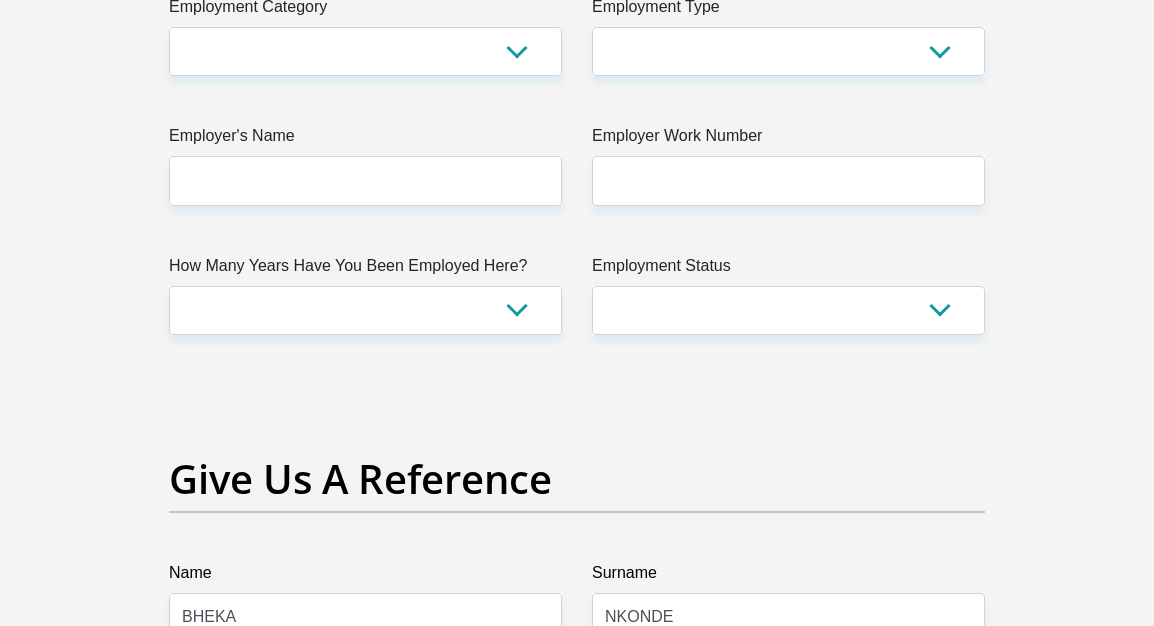 scroll, scrollTop: 3849, scrollLeft: 0, axis: vertical 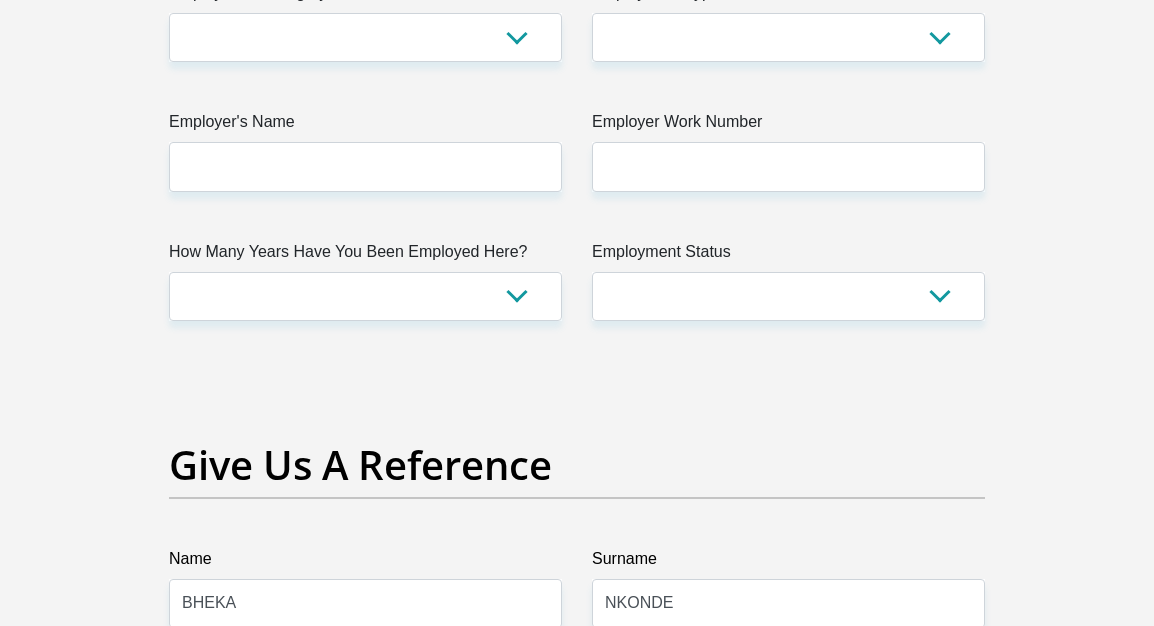 type on "0" 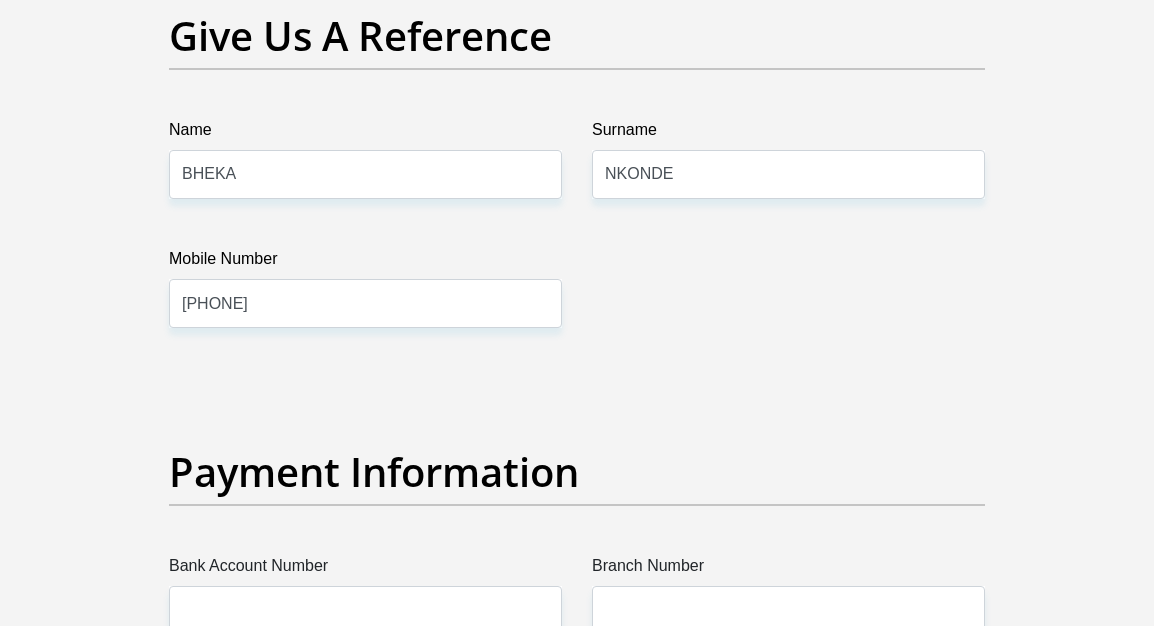 scroll, scrollTop: 4286, scrollLeft: 0, axis: vertical 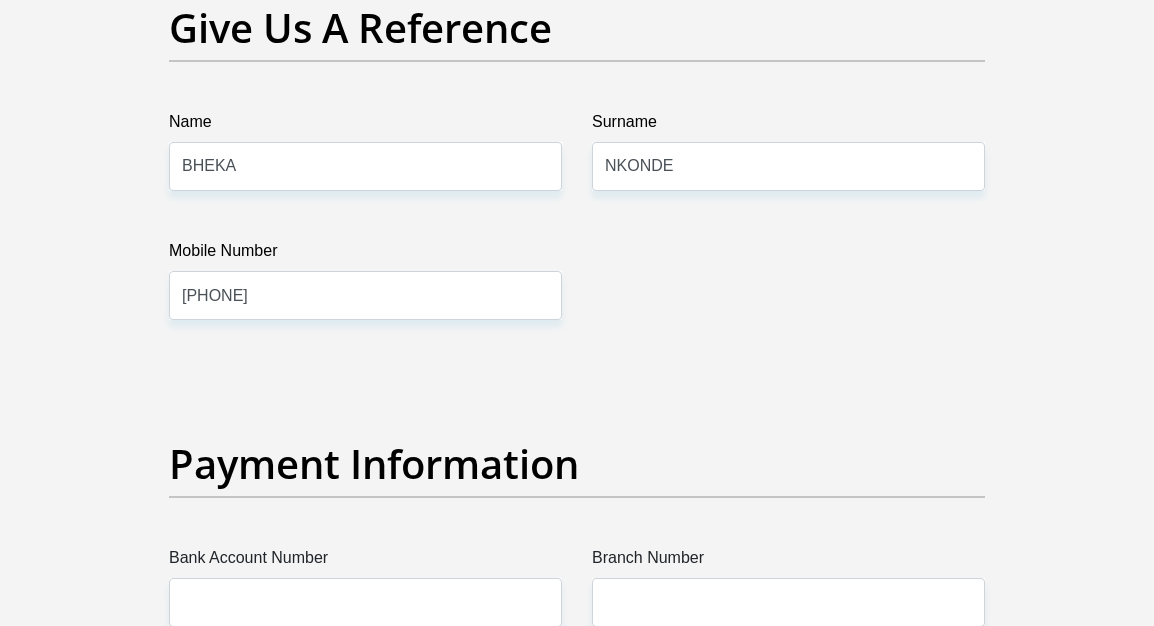 type on "0" 